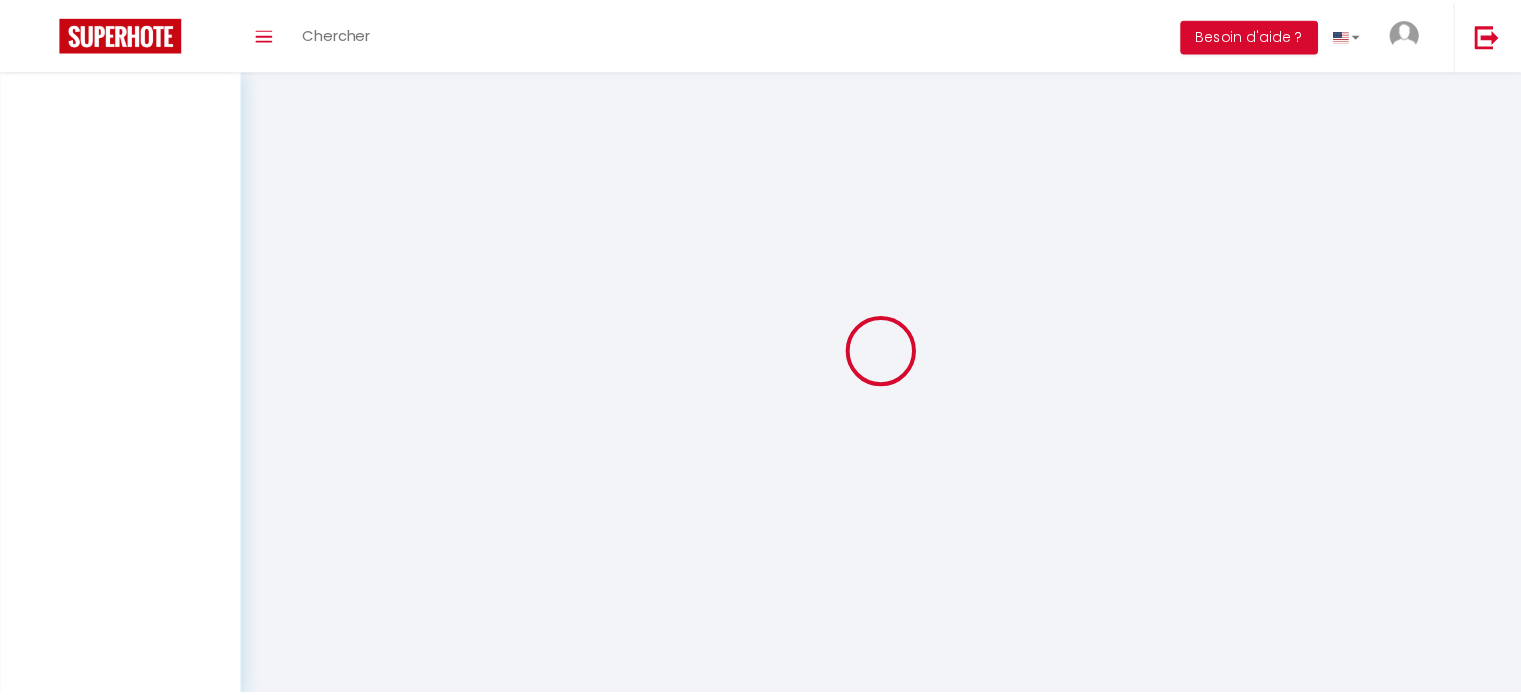 scroll, scrollTop: 0, scrollLeft: 0, axis: both 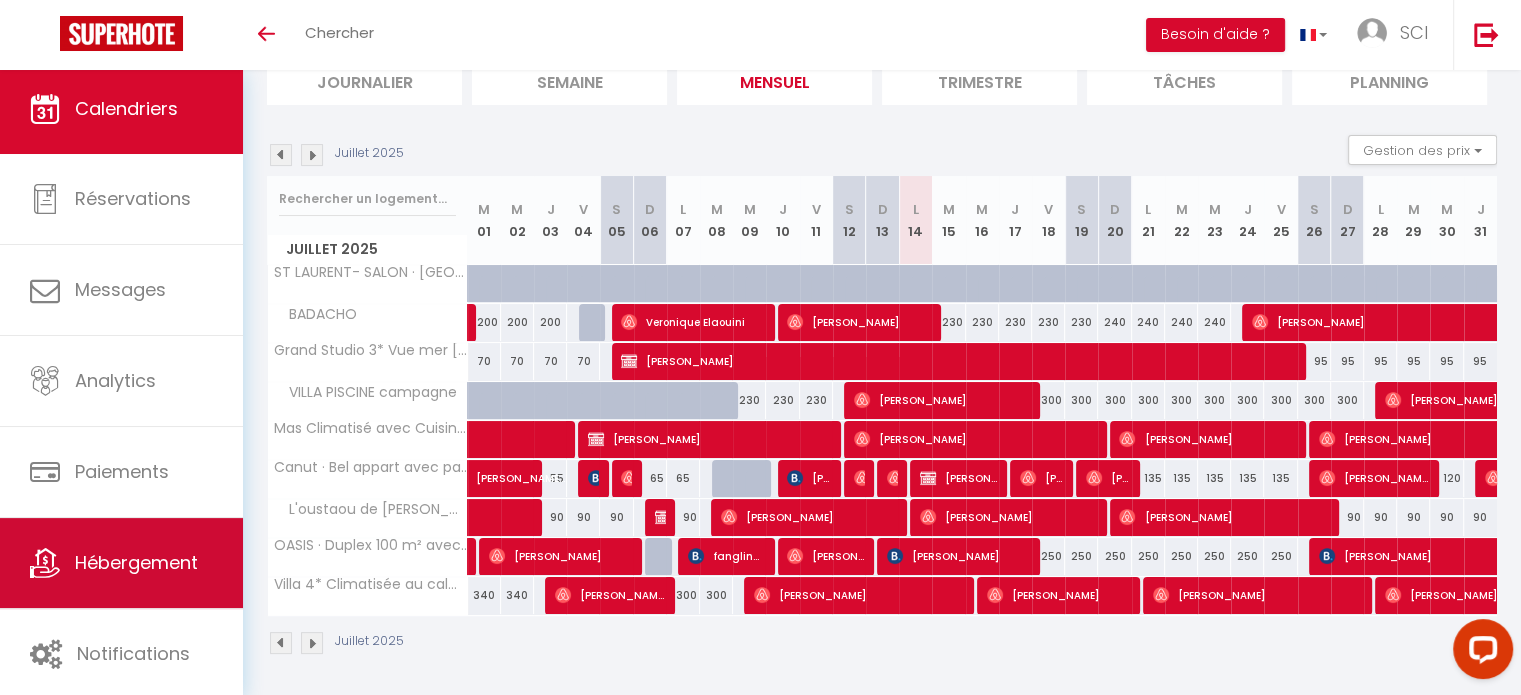 click on "Hébergement" at bounding box center [121, 563] 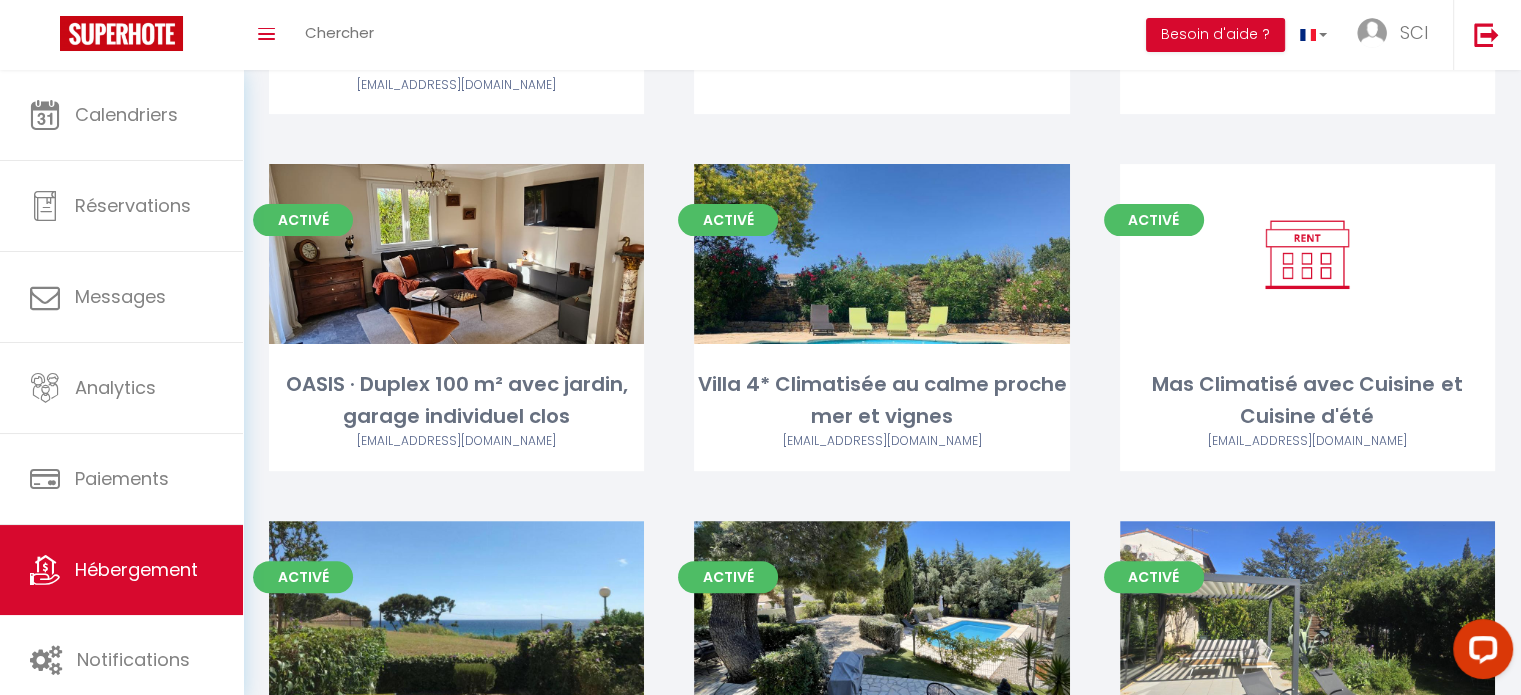 scroll, scrollTop: 348, scrollLeft: 0, axis: vertical 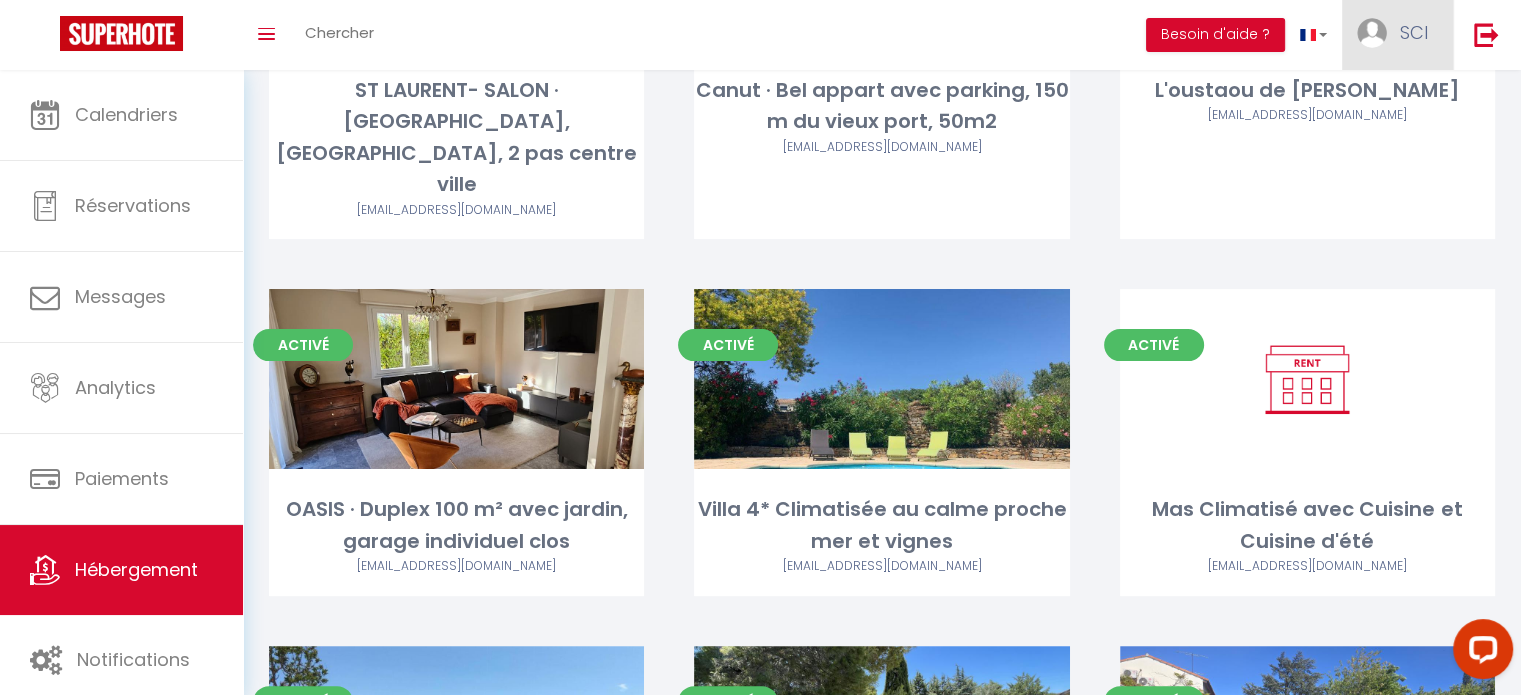 click at bounding box center [1372, 33] 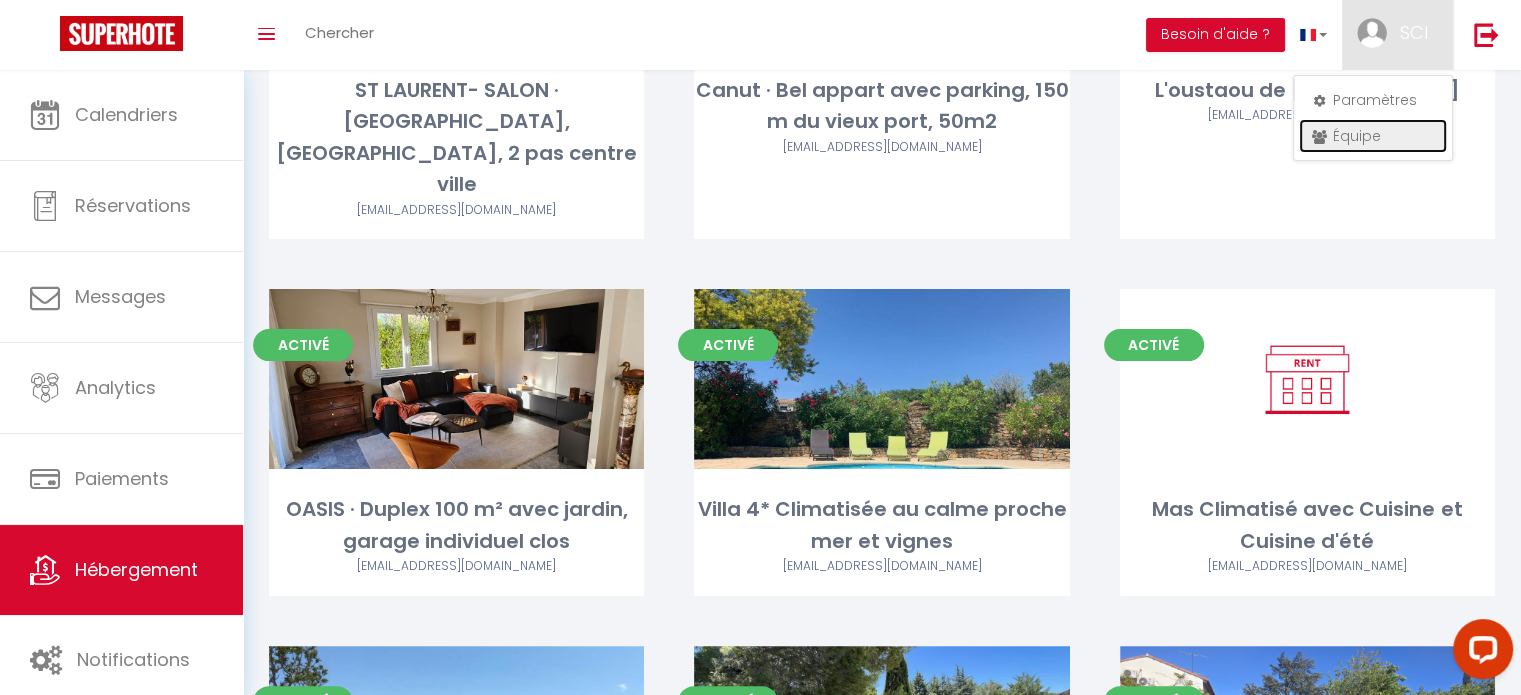 click on "Équipe" at bounding box center [1373, 136] 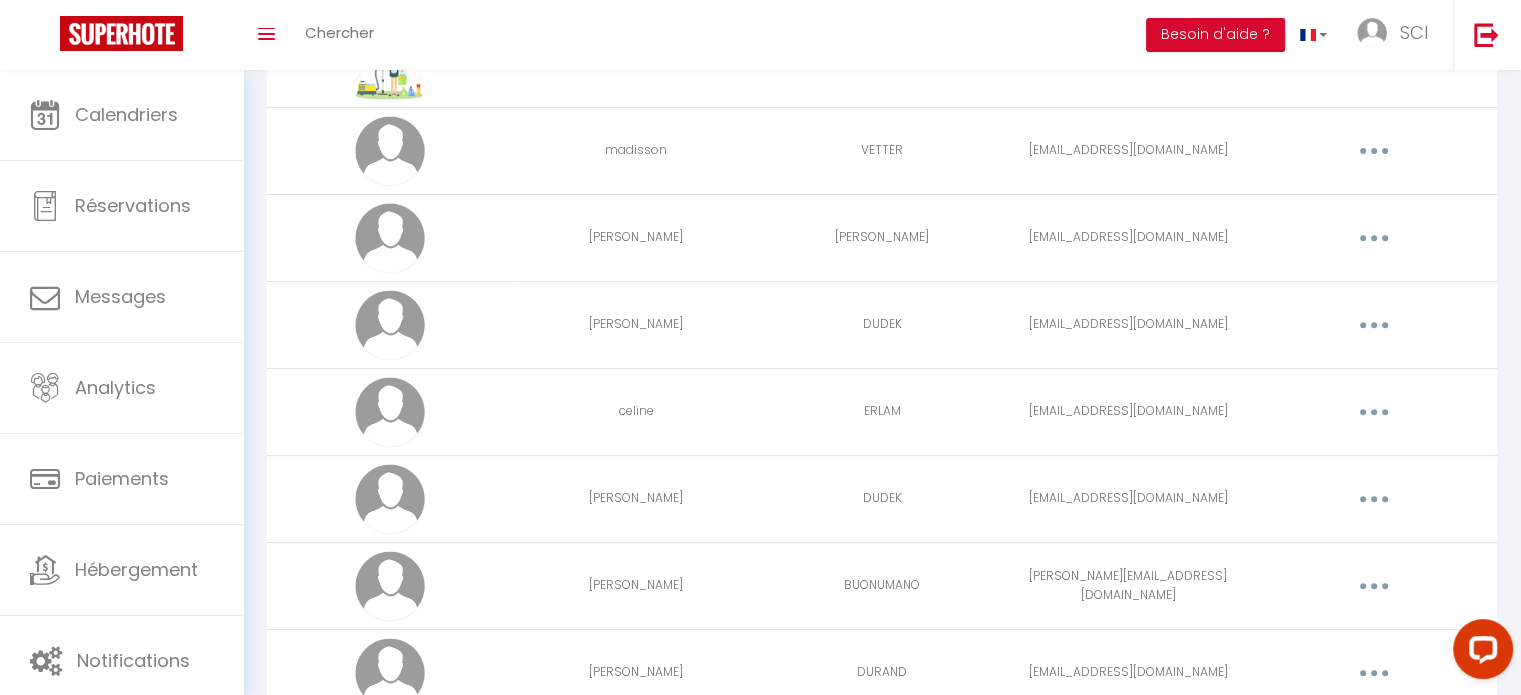 scroll, scrollTop: 821, scrollLeft: 0, axis: vertical 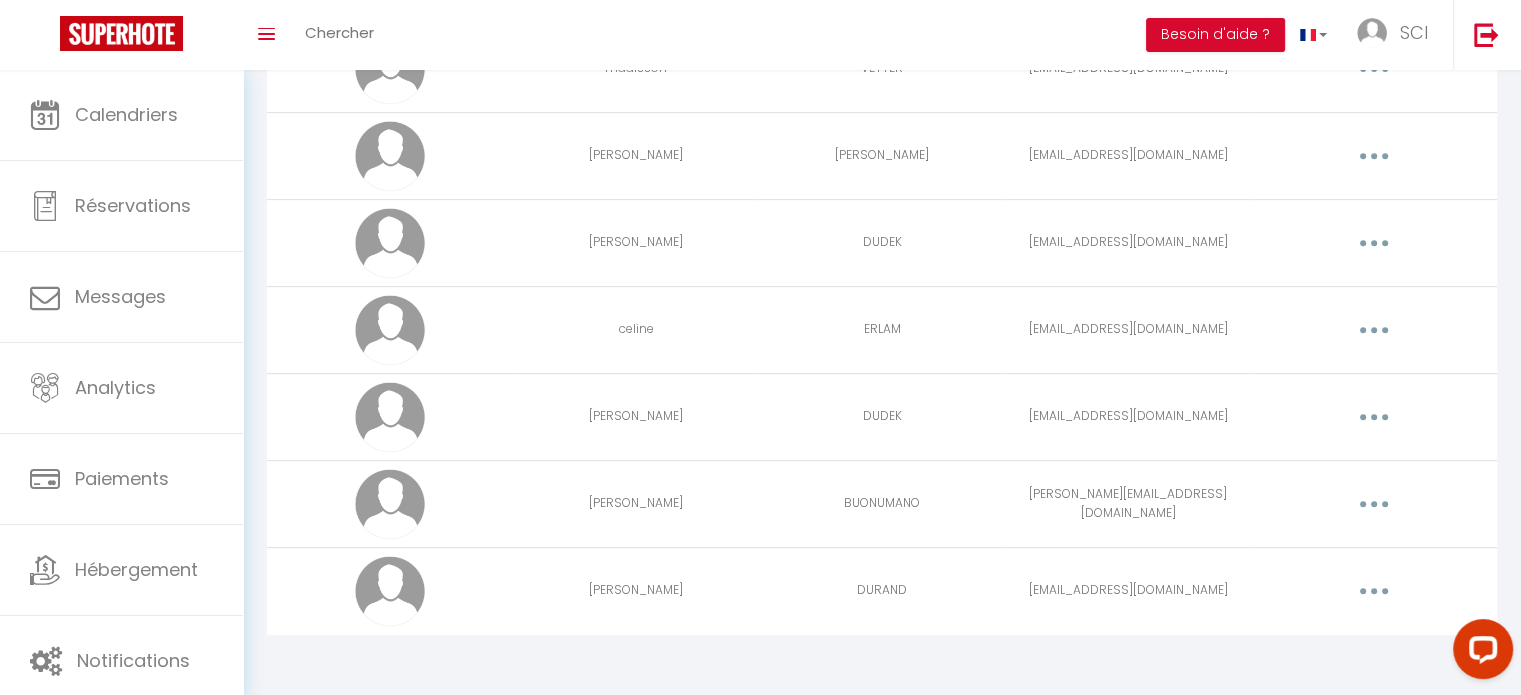 click at bounding box center [1374, 591] 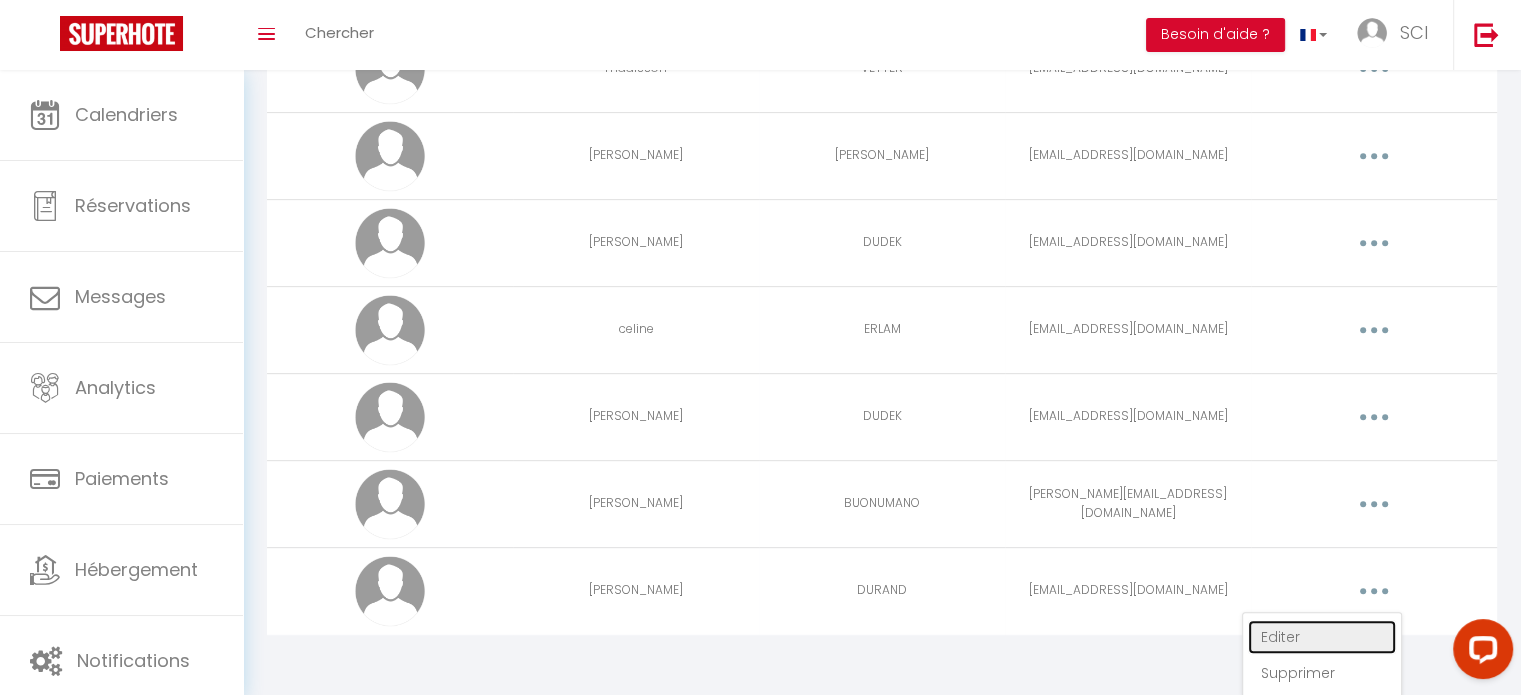 drag, startPoint x: 1288, startPoint y: 624, endPoint x: 1281, endPoint y: 632, distance: 10.630146 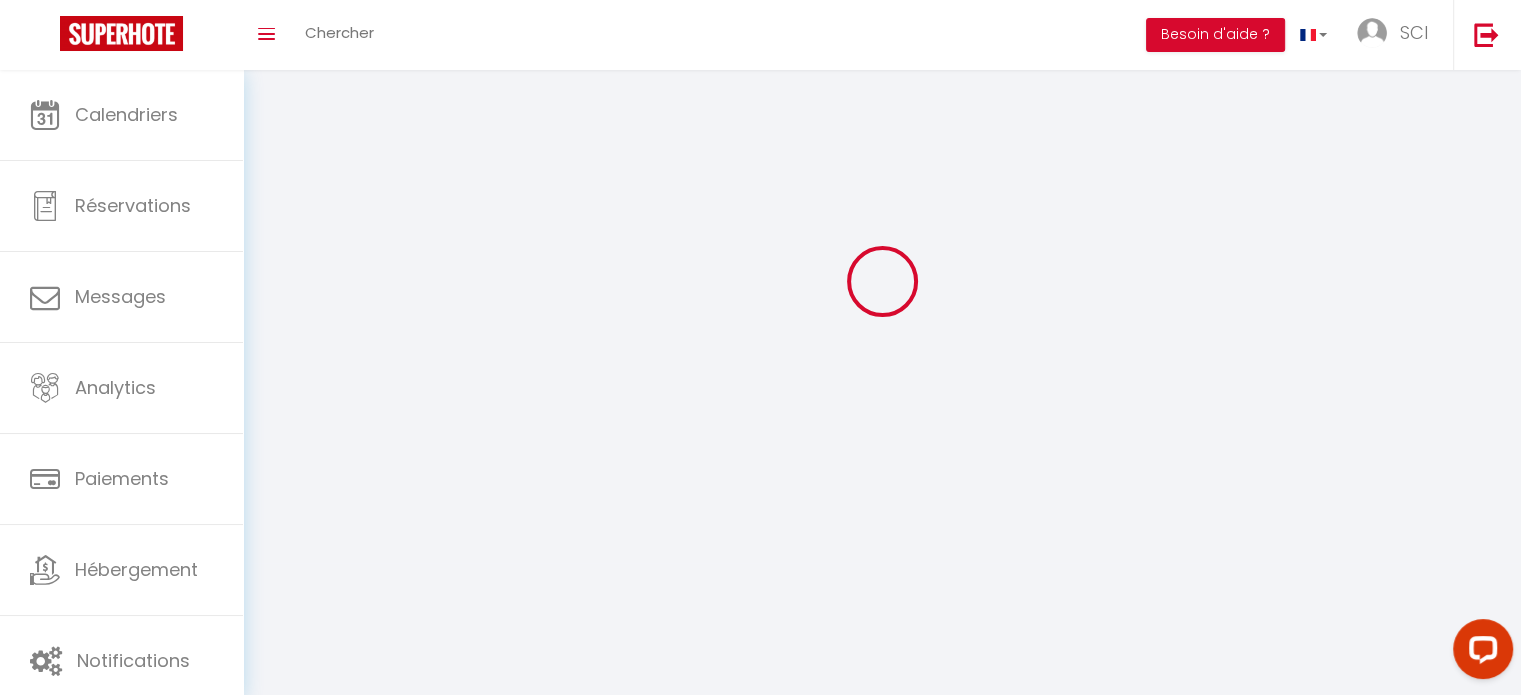 type on "[PERSON_NAME]" 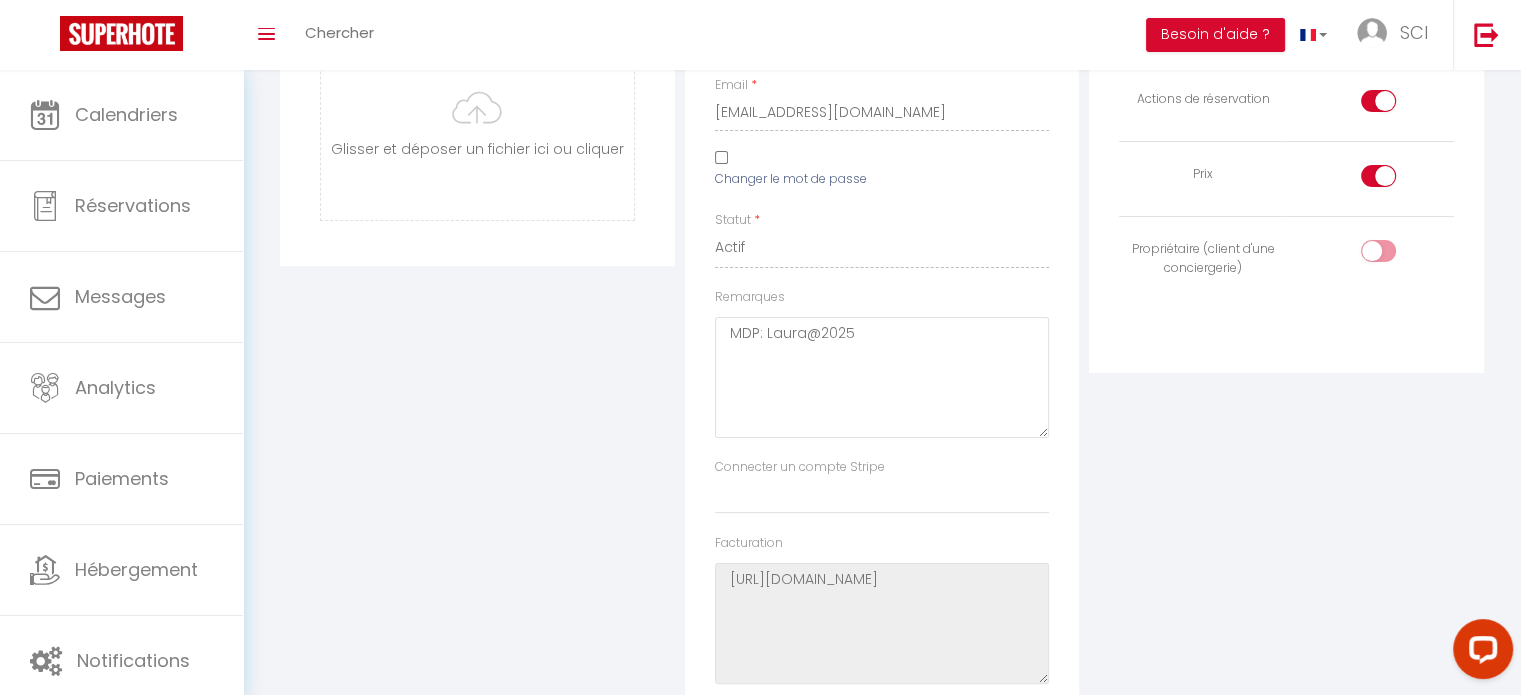 scroll, scrollTop: 128, scrollLeft: 0, axis: vertical 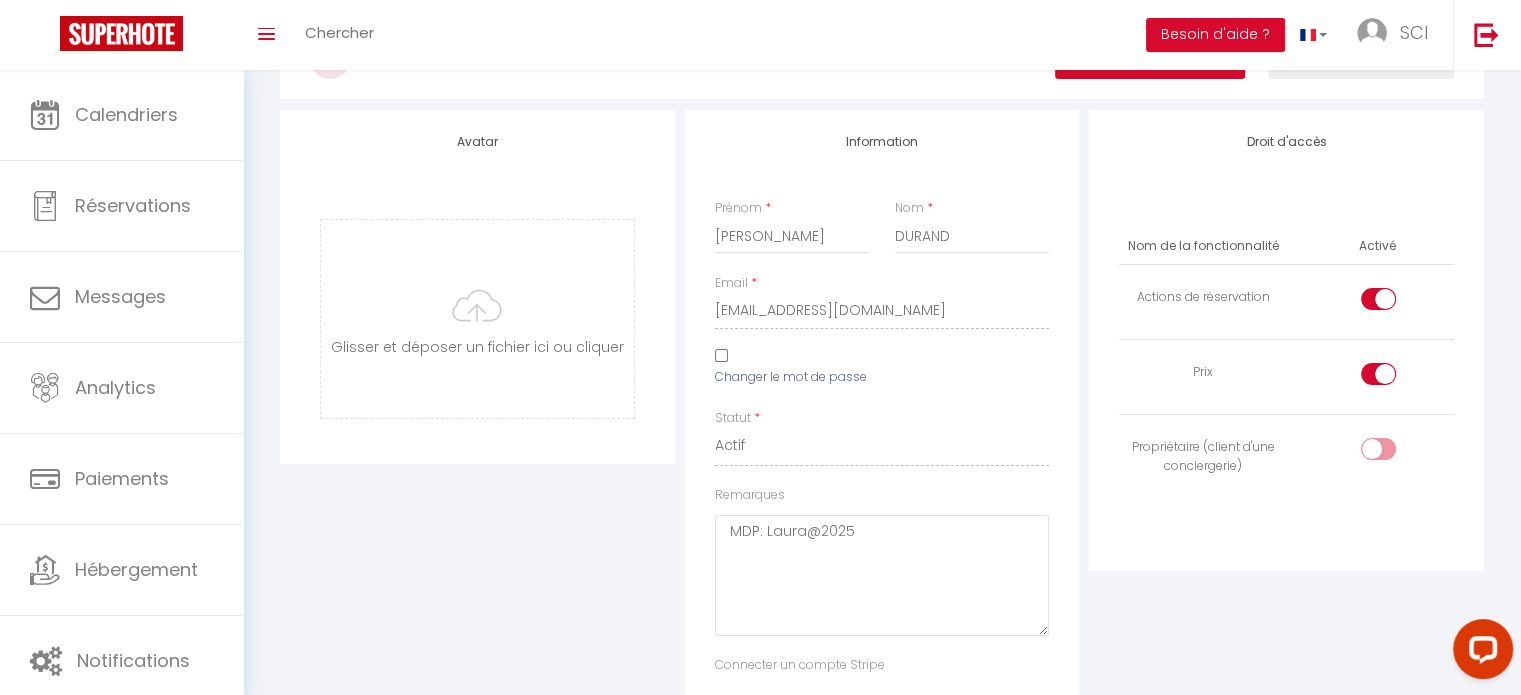 click at bounding box center [1395, 378] 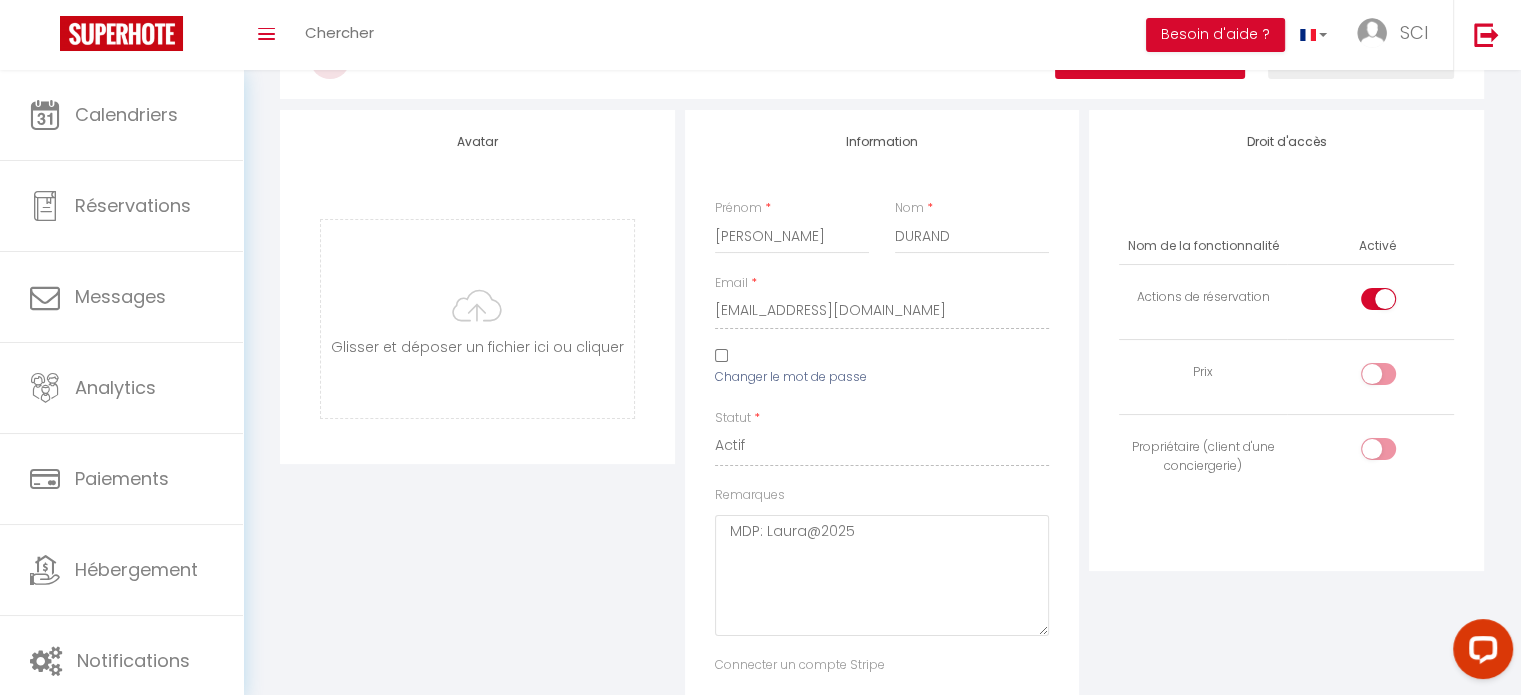 click at bounding box center [1378, 299] 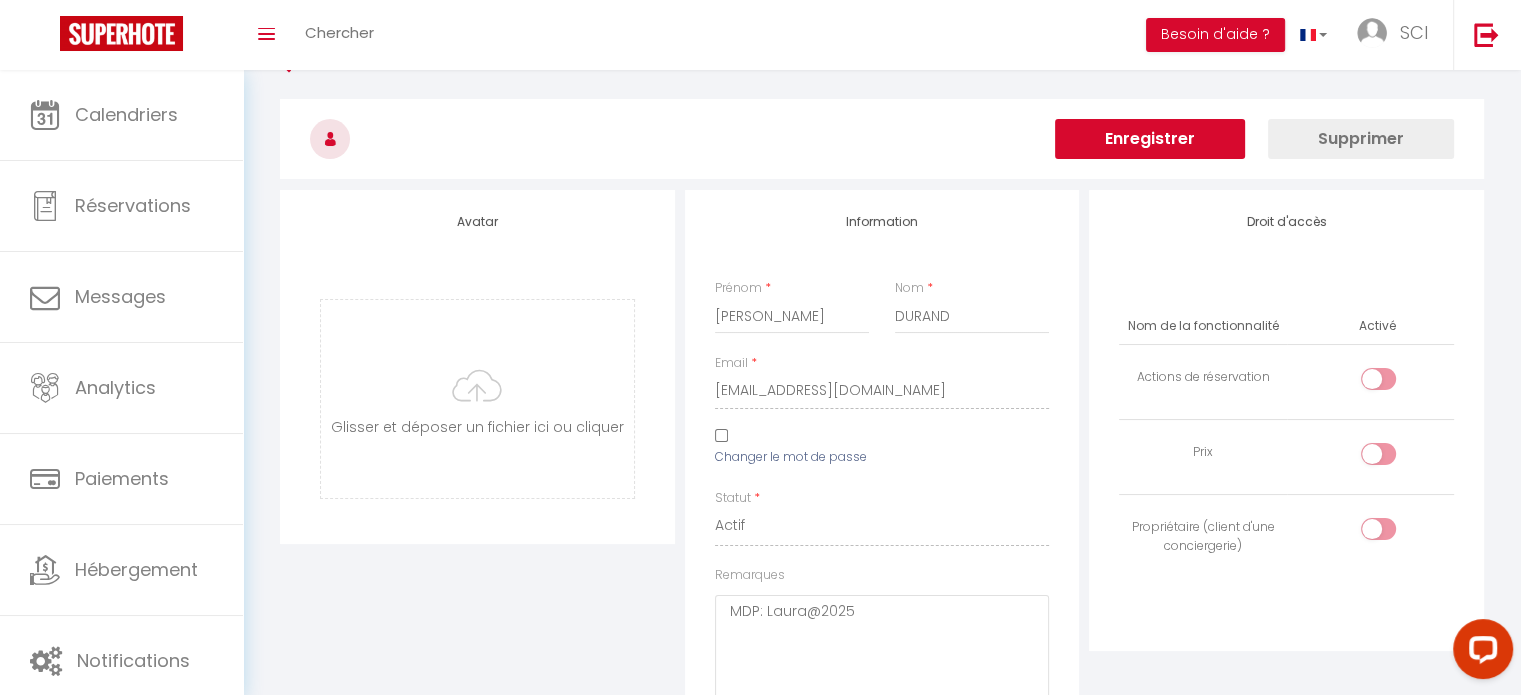 scroll, scrollTop: 0, scrollLeft: 0, axis: both 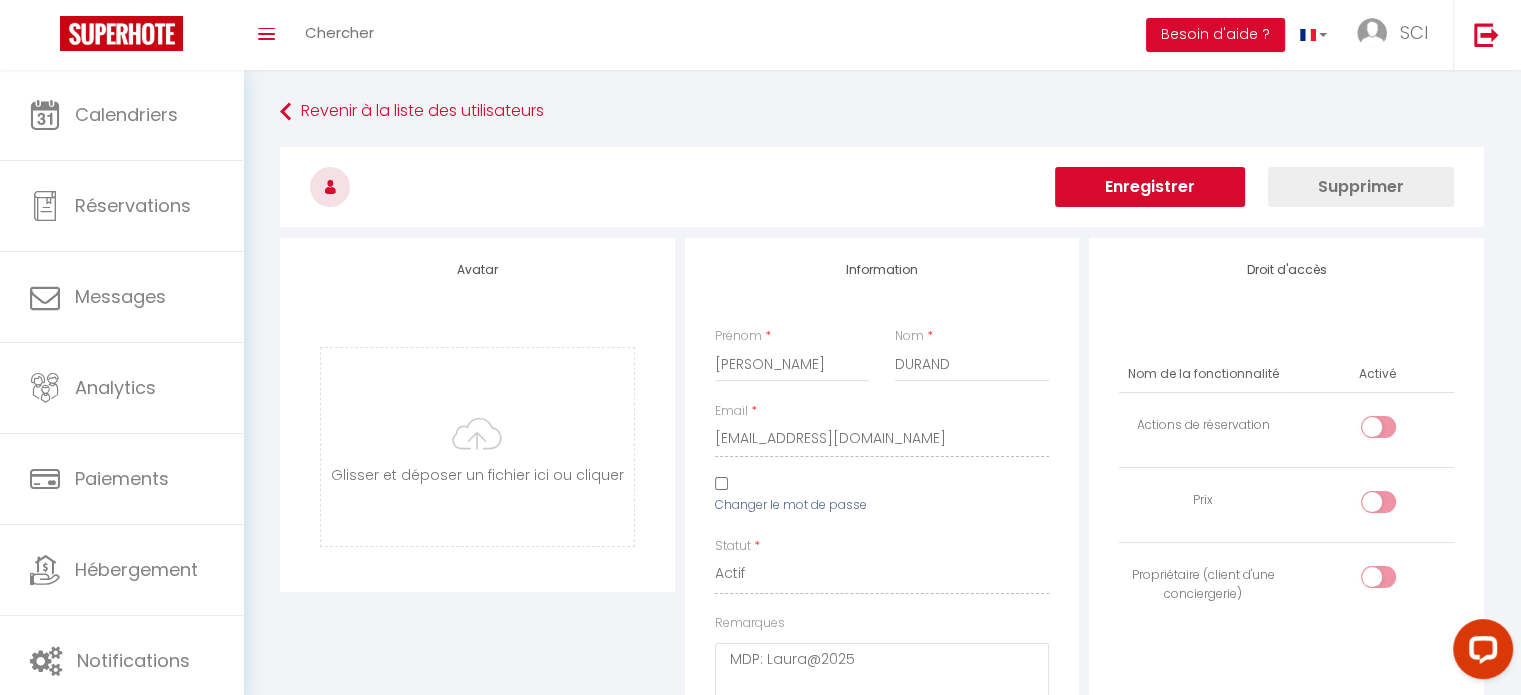 click on "Enregistrer" at bounding box center (1150, 187) 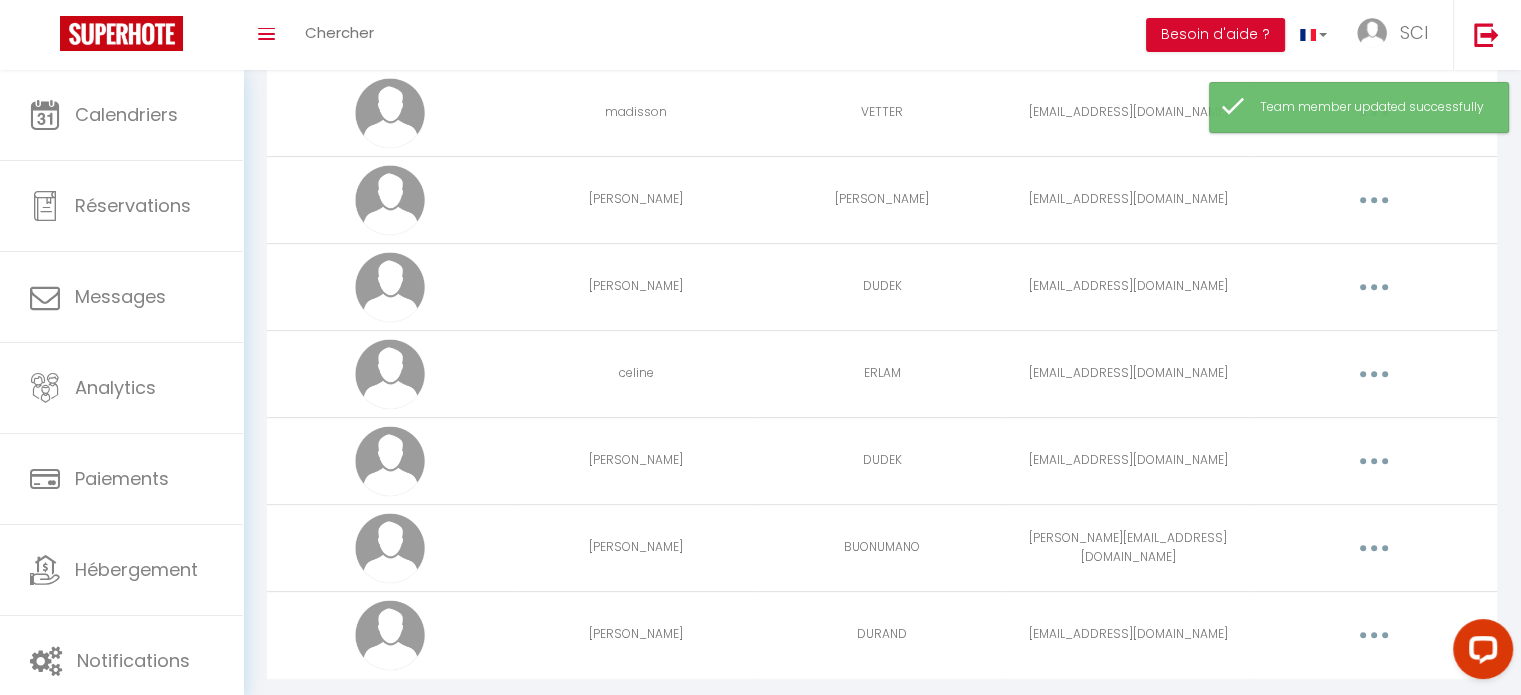 scroll, scrollTop: 821, scrollLeft: 0, axis: vertical 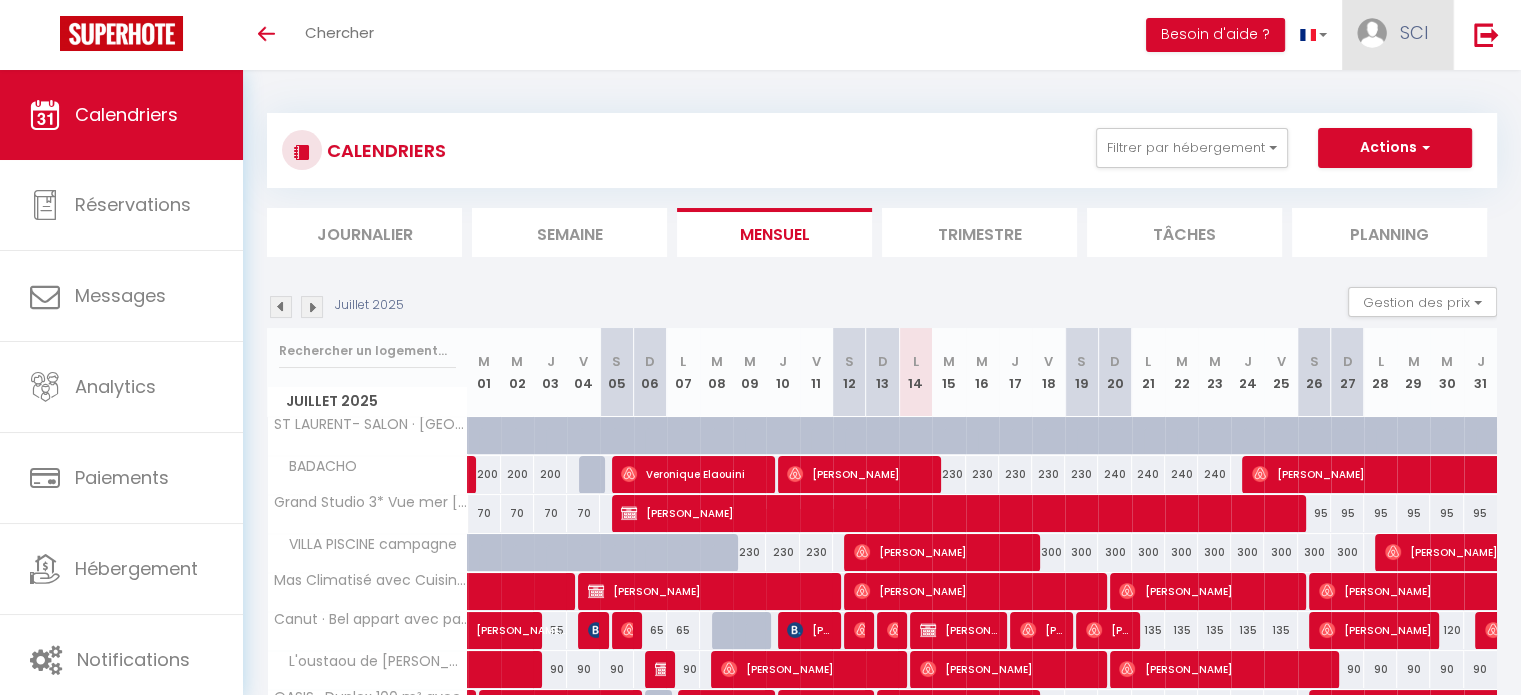 click on "SCI" at bounding box center (1414, 32) 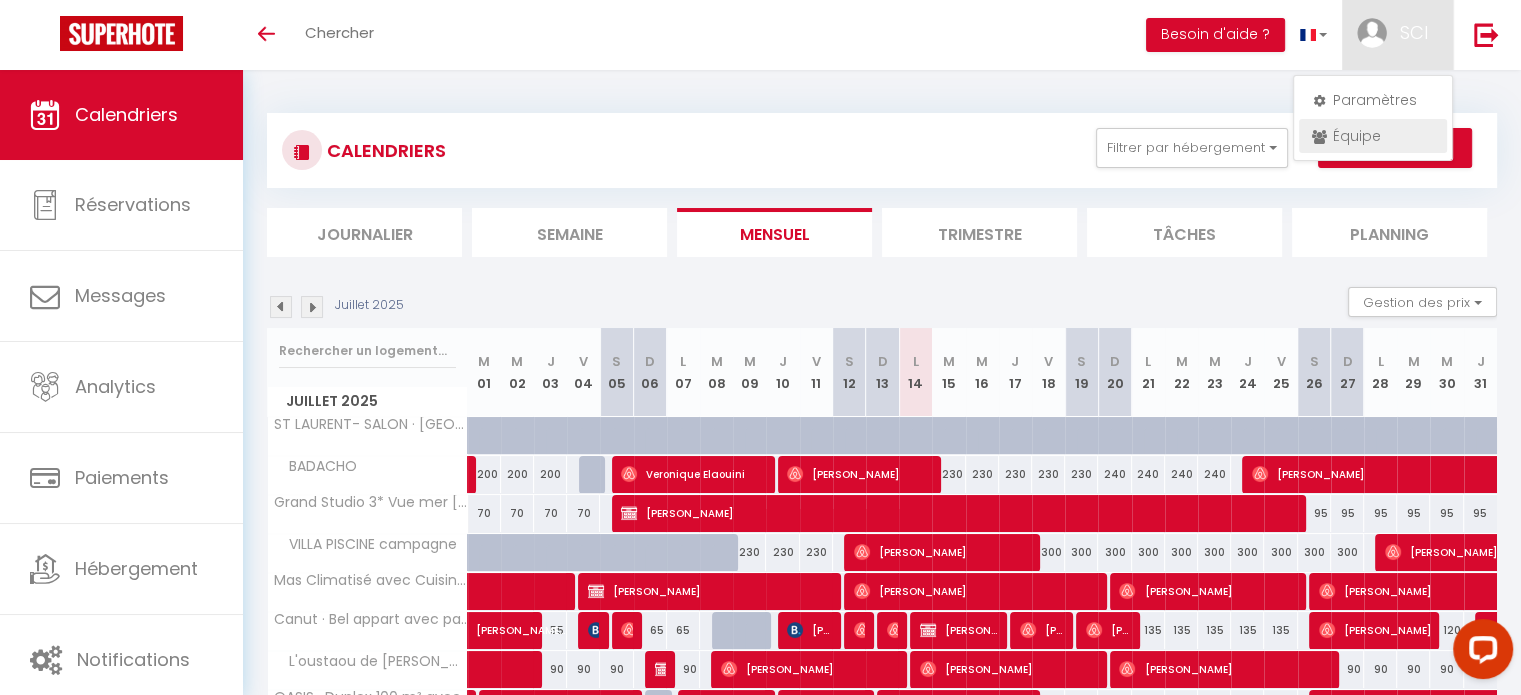 scroll, scrollTop: 0, scrollLeft: 0, axis: both 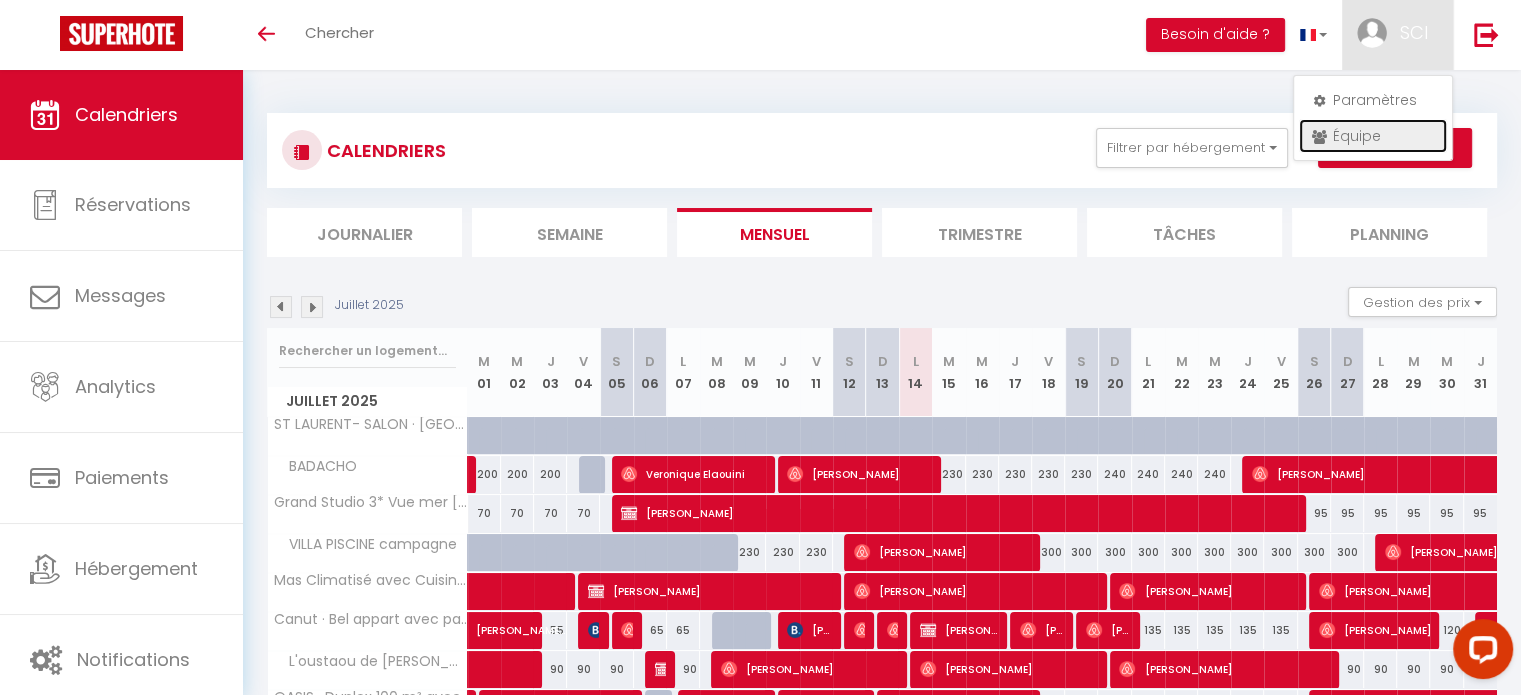 click on "Équipe" at bounding box center (1373, 136) 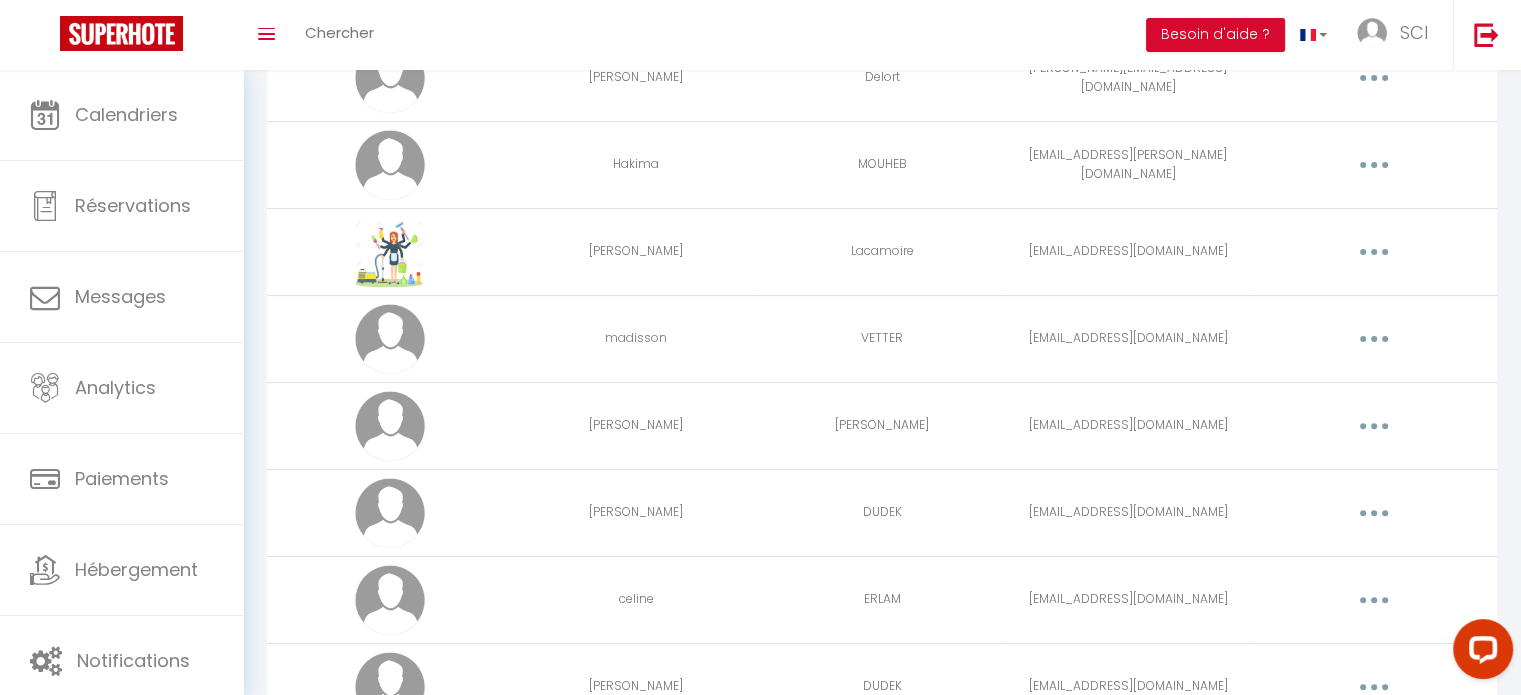 scroll, scrollTop: 521, scrollLeft: 0, axis: vertical 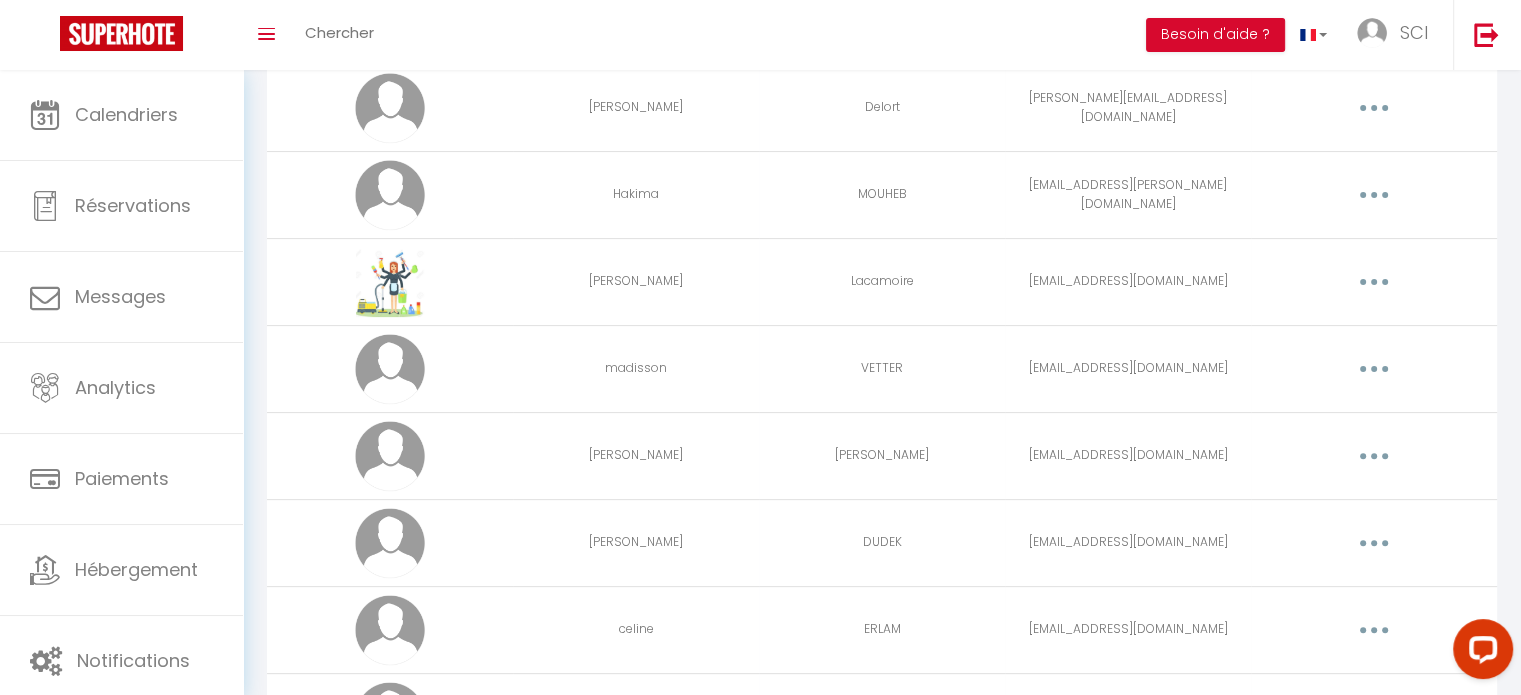 click at bounding box center [1374, 195] 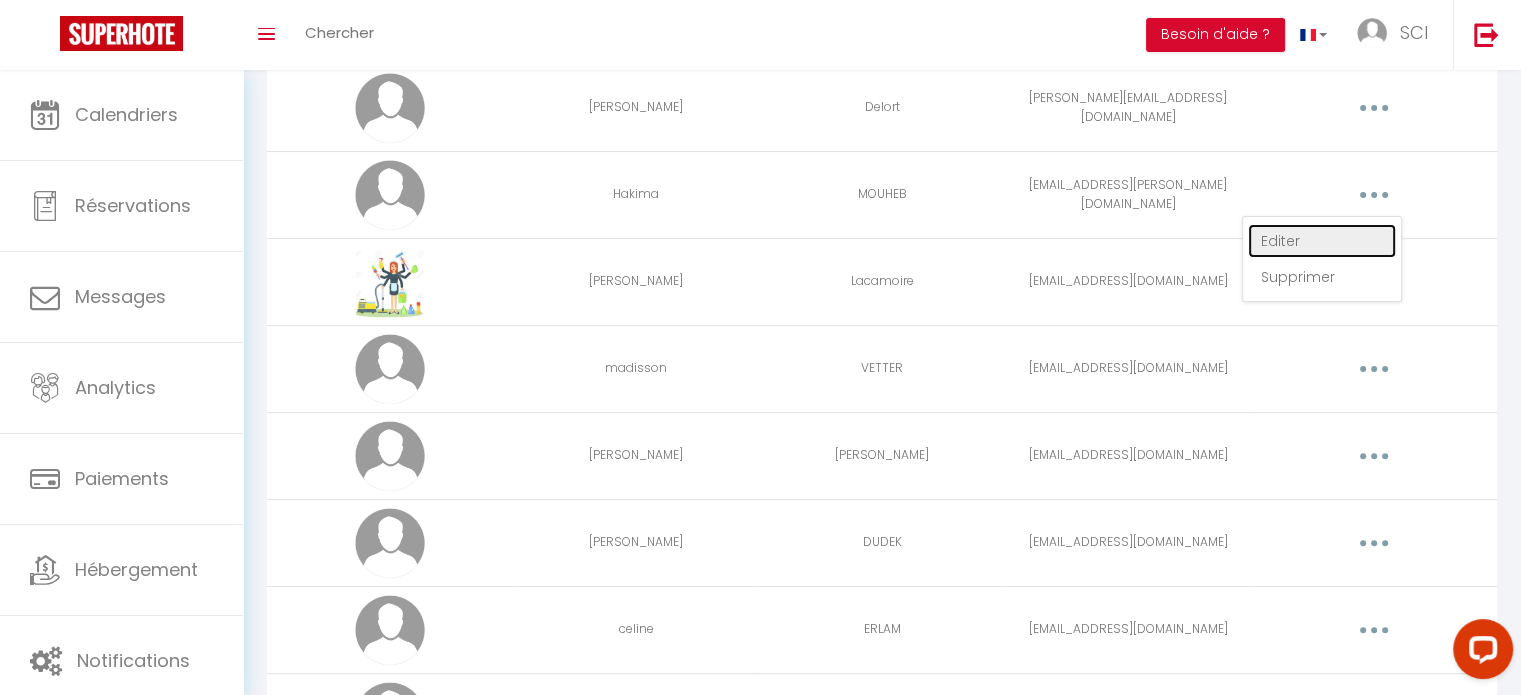 click on "Editer" at bounding box center (1322, 241) 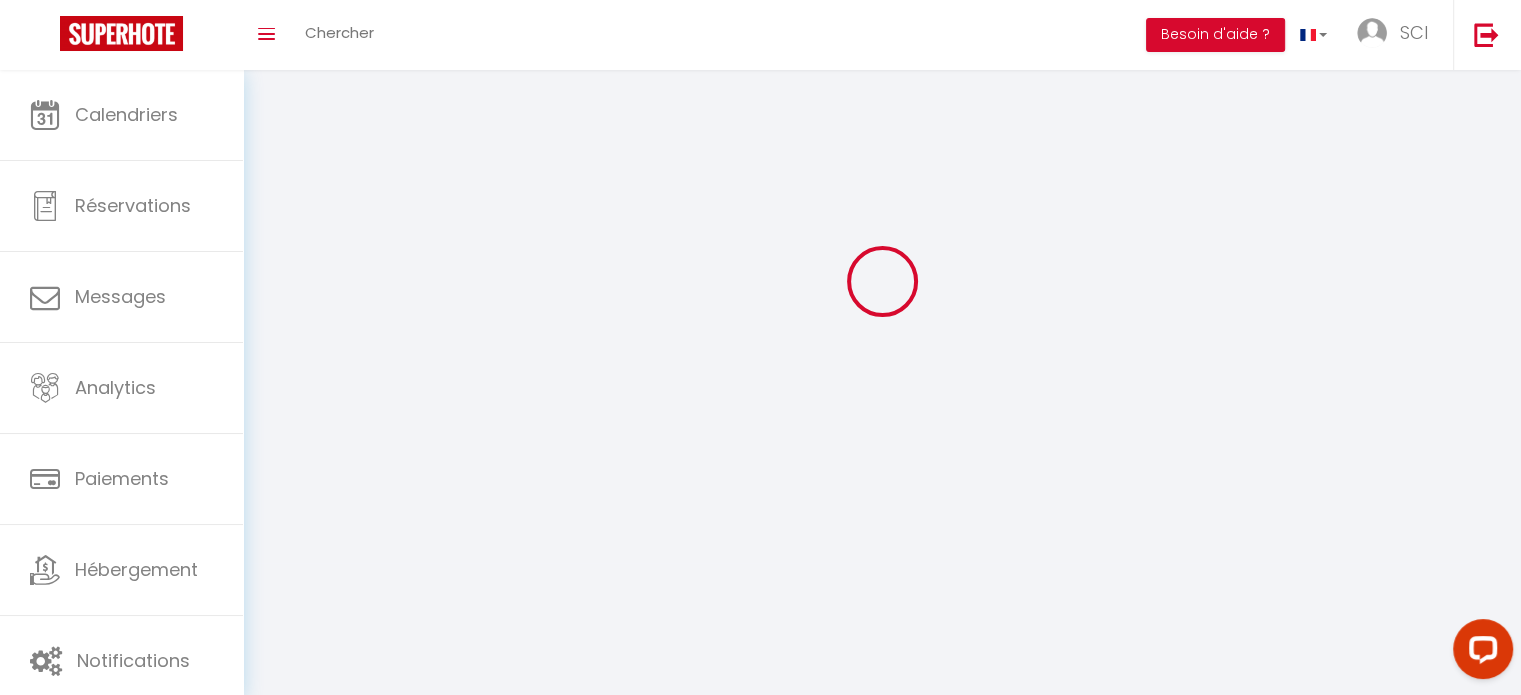 type on "Hakima" 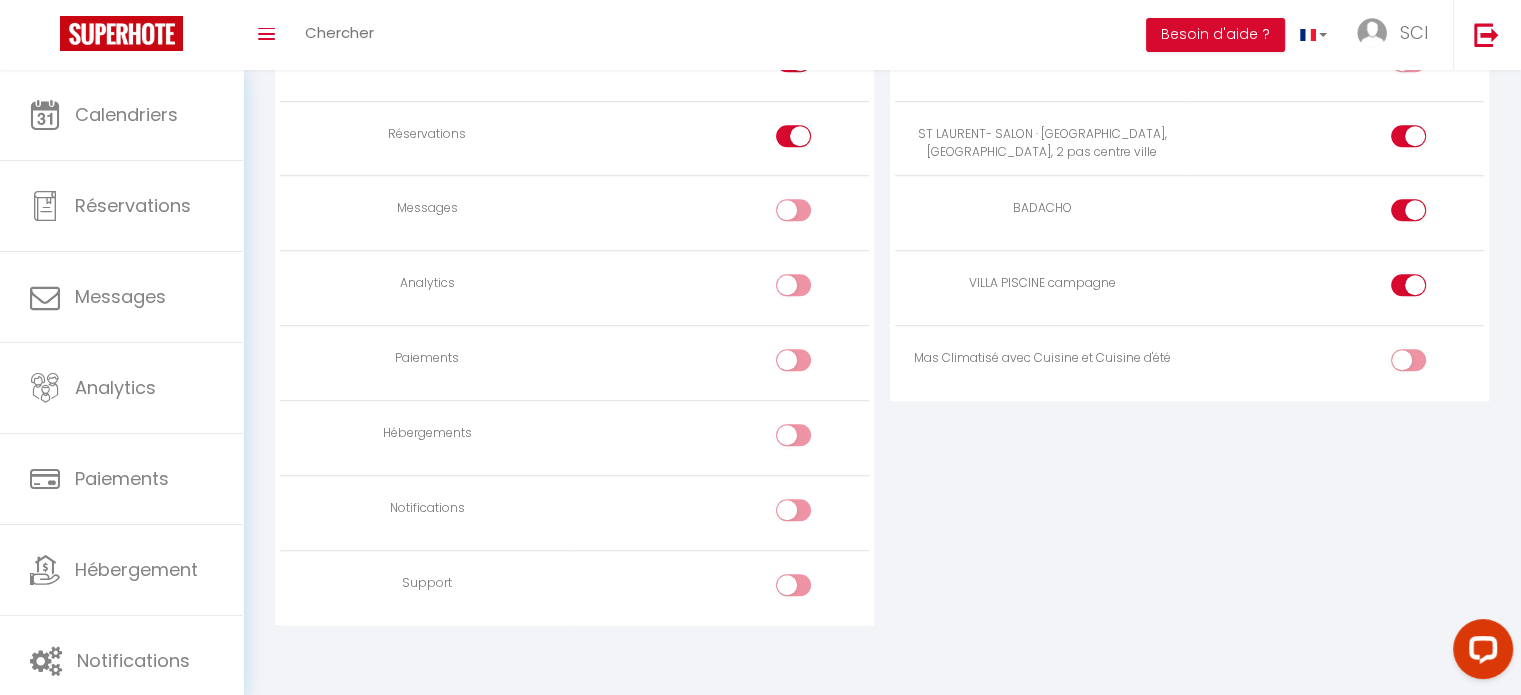 click at bounding box center [1425, 140] 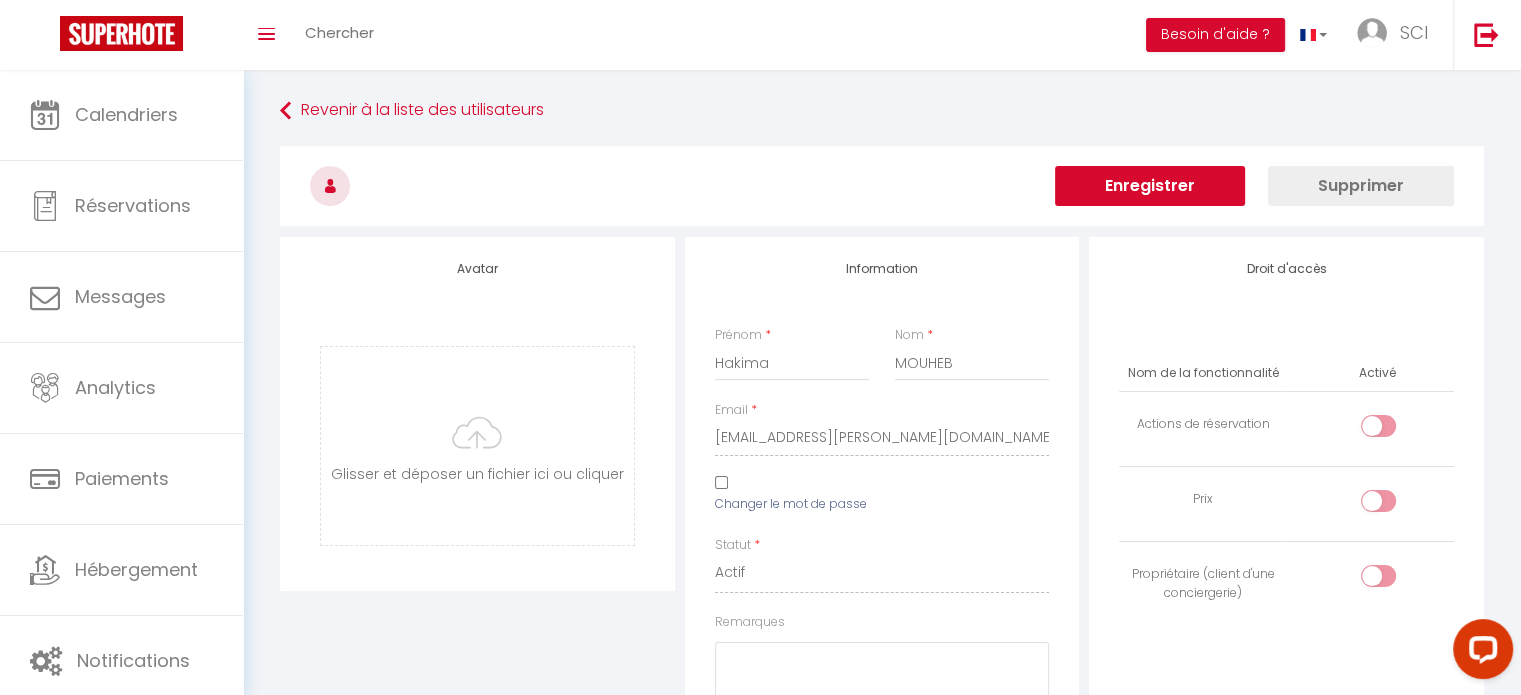 scroll, scrollTop: 0, scrollLeft: 0, axis: both 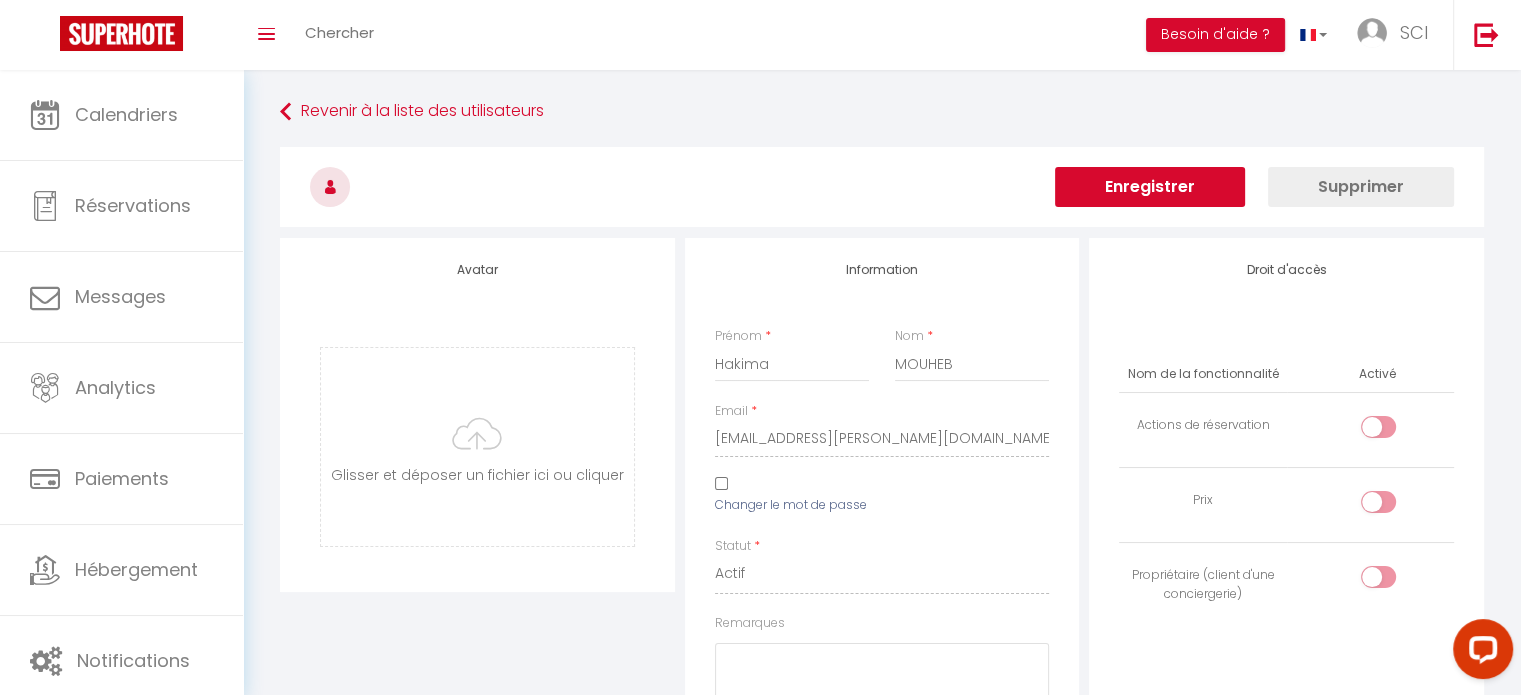 click on "Enregistrer" at bounding box center (1150, 187) 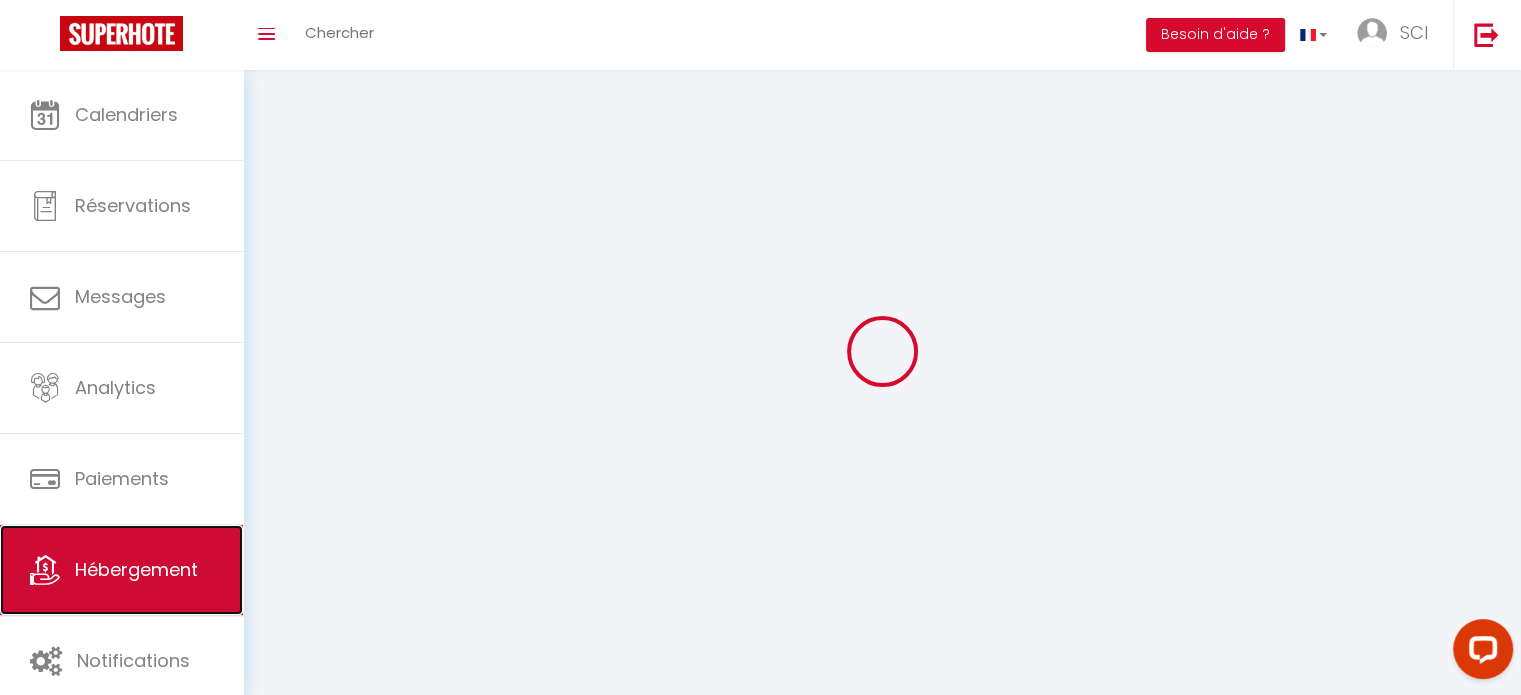 click on "Hébergement" at bounding box center [121, 570] 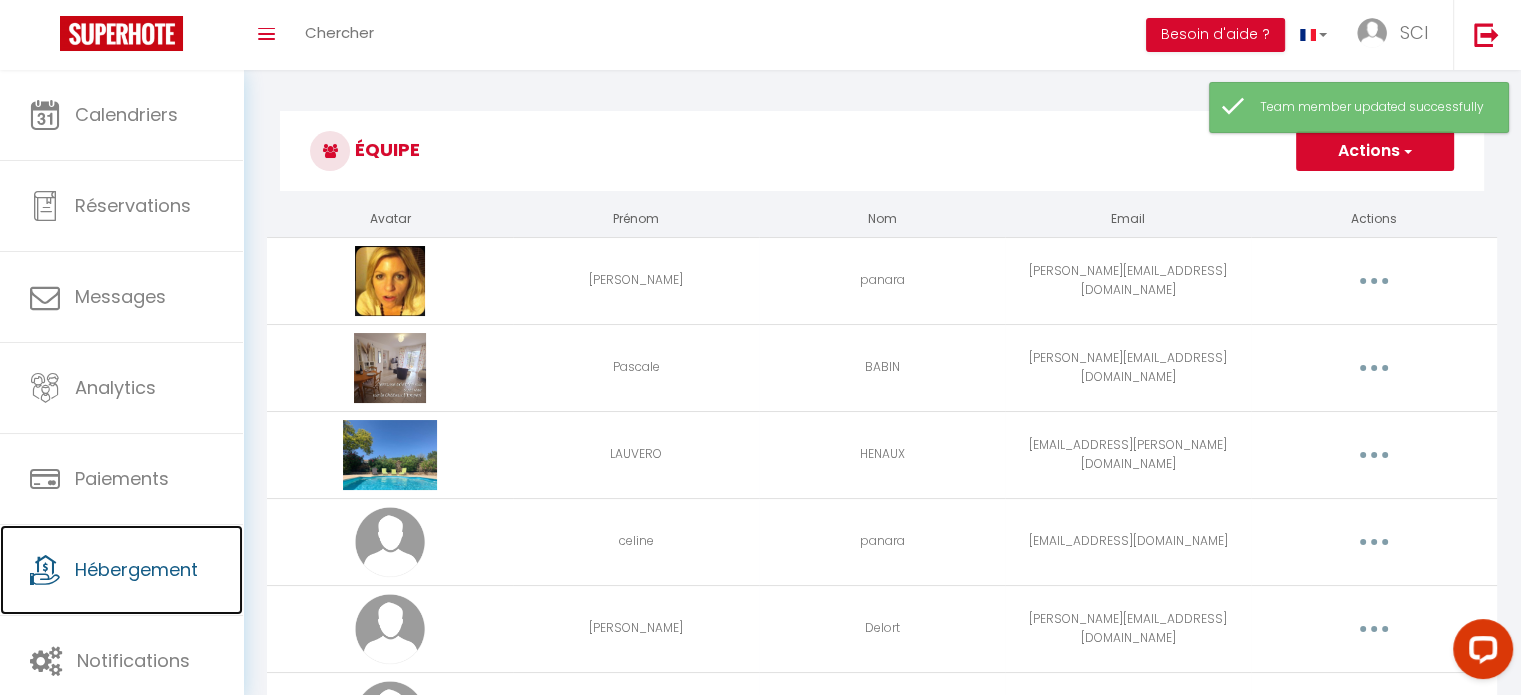 click on "Hébergement" at bounding box center [136, 569] 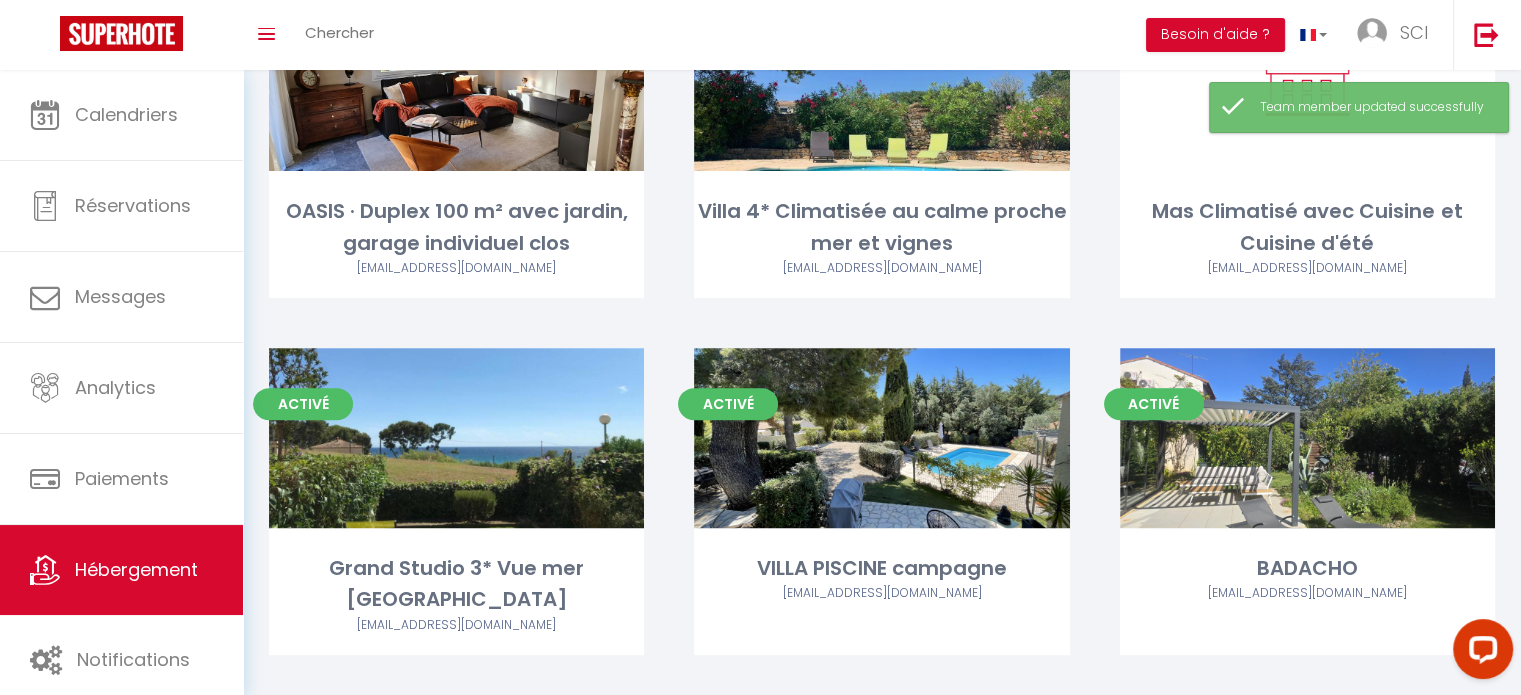 scroll, scrollTop: 648, scrollLeft: 0, axis: vertical 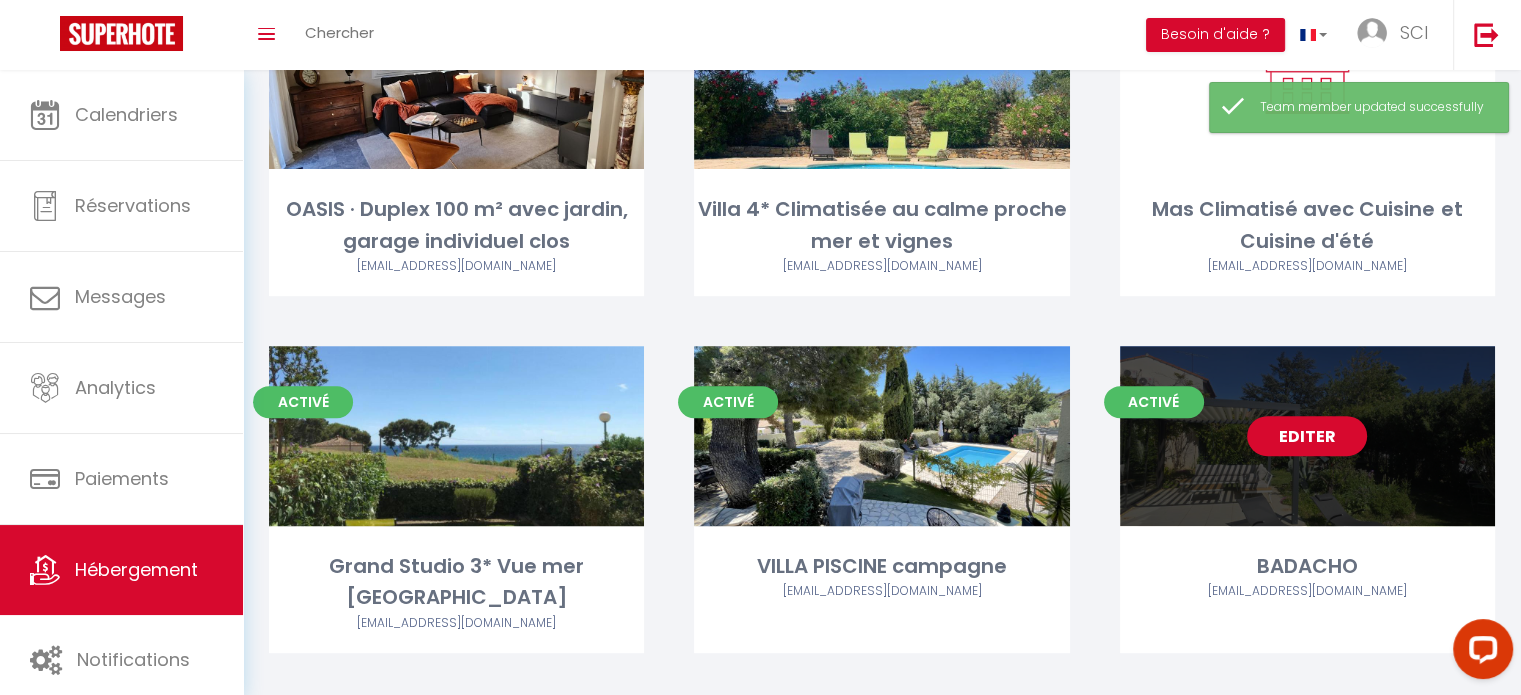 click on "Editer" at bounding box center [1307, 436] 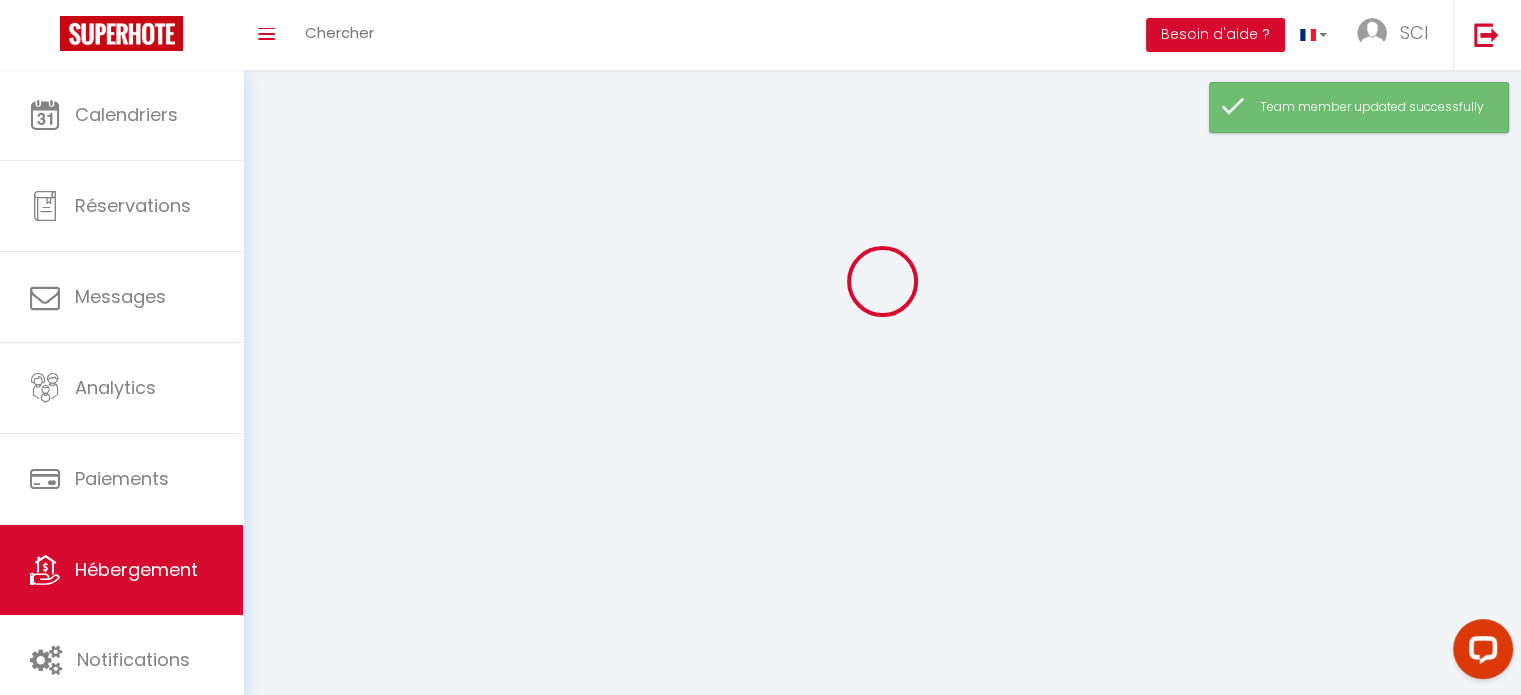 scroll, scrollTop: 0, scrollLeft: 0, axis: both 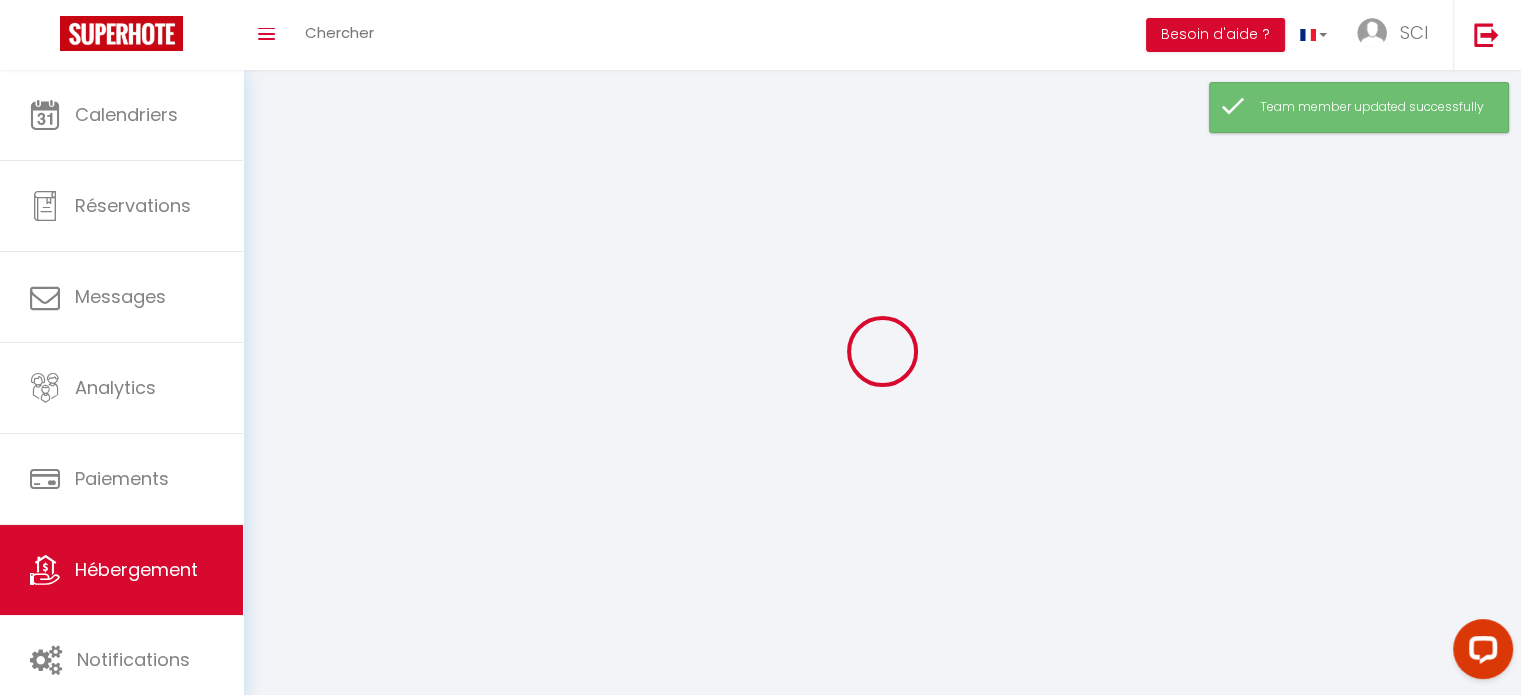 click at bounding box center [882, 351] 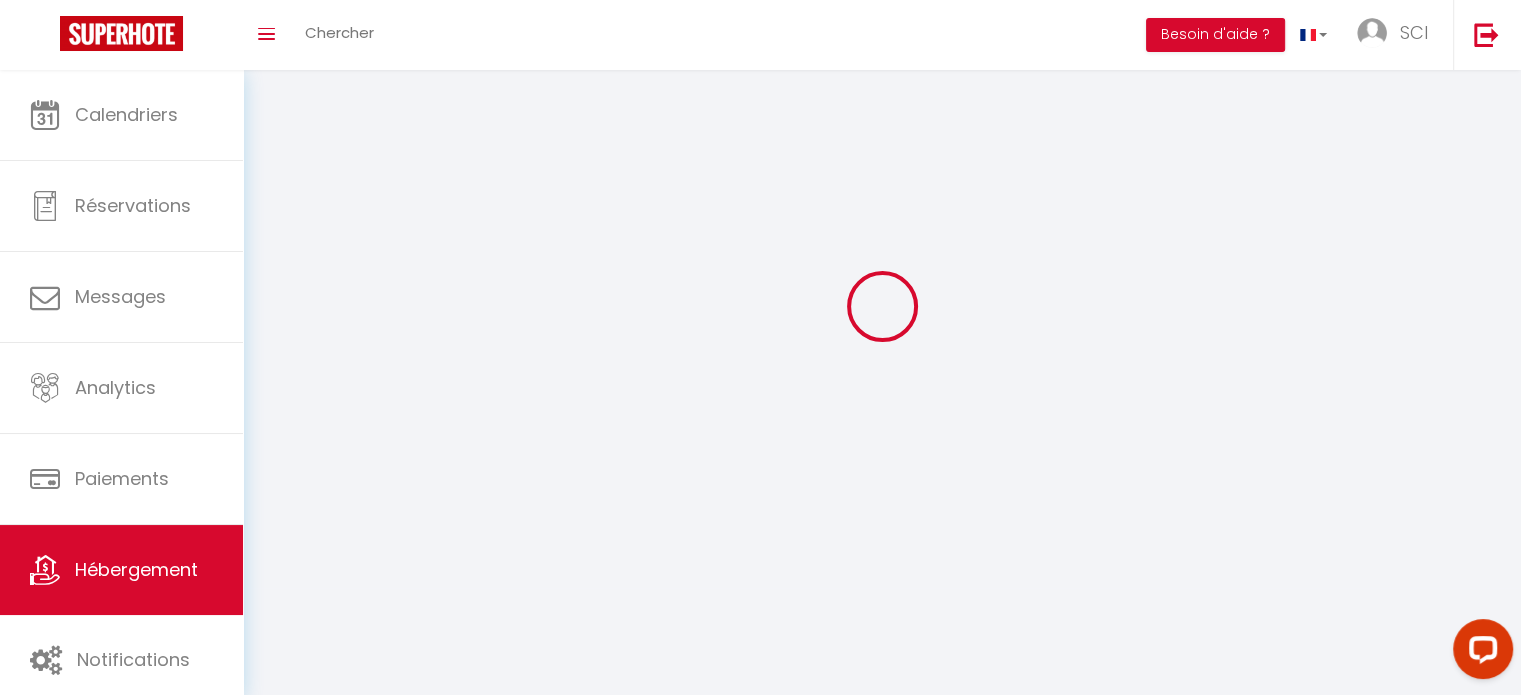 scroll, scrollTop: 70, scrollLeft: 0, axis: vertical 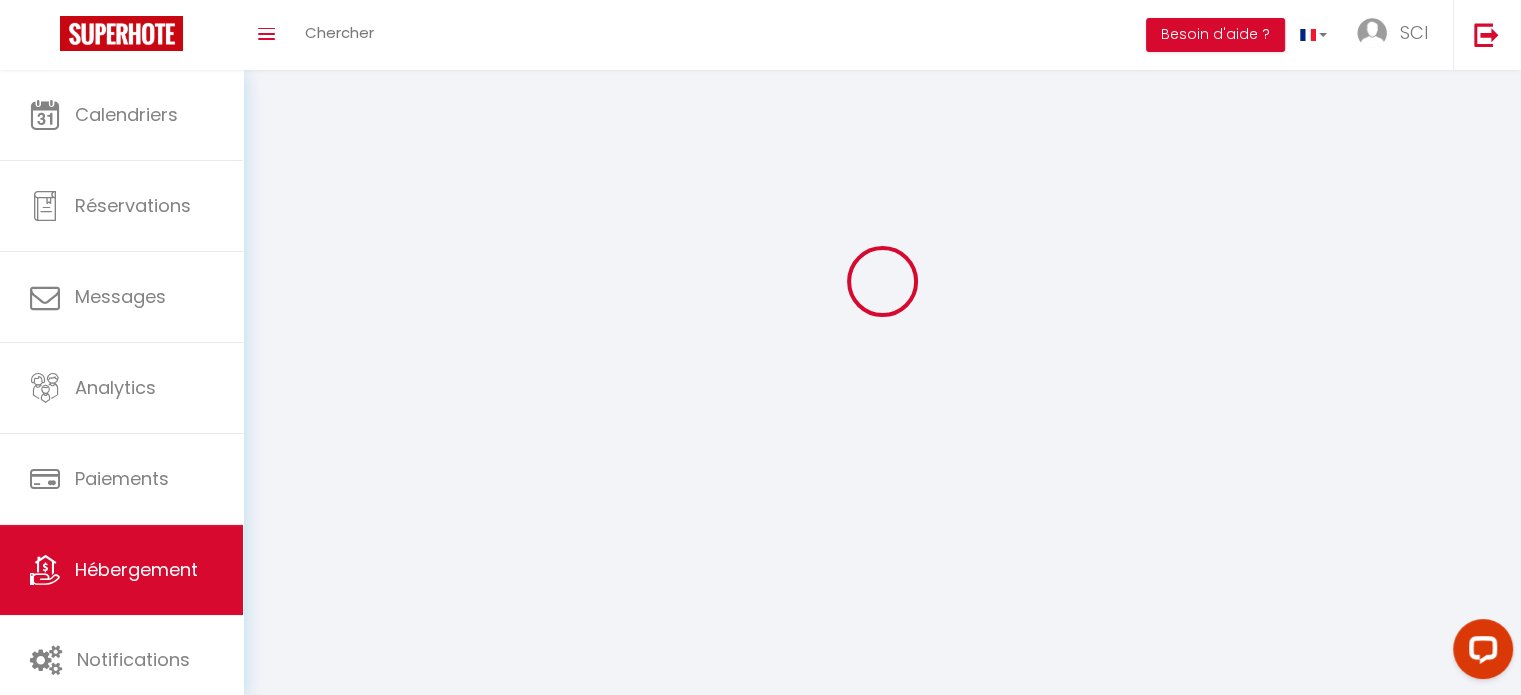 select on "10:00" 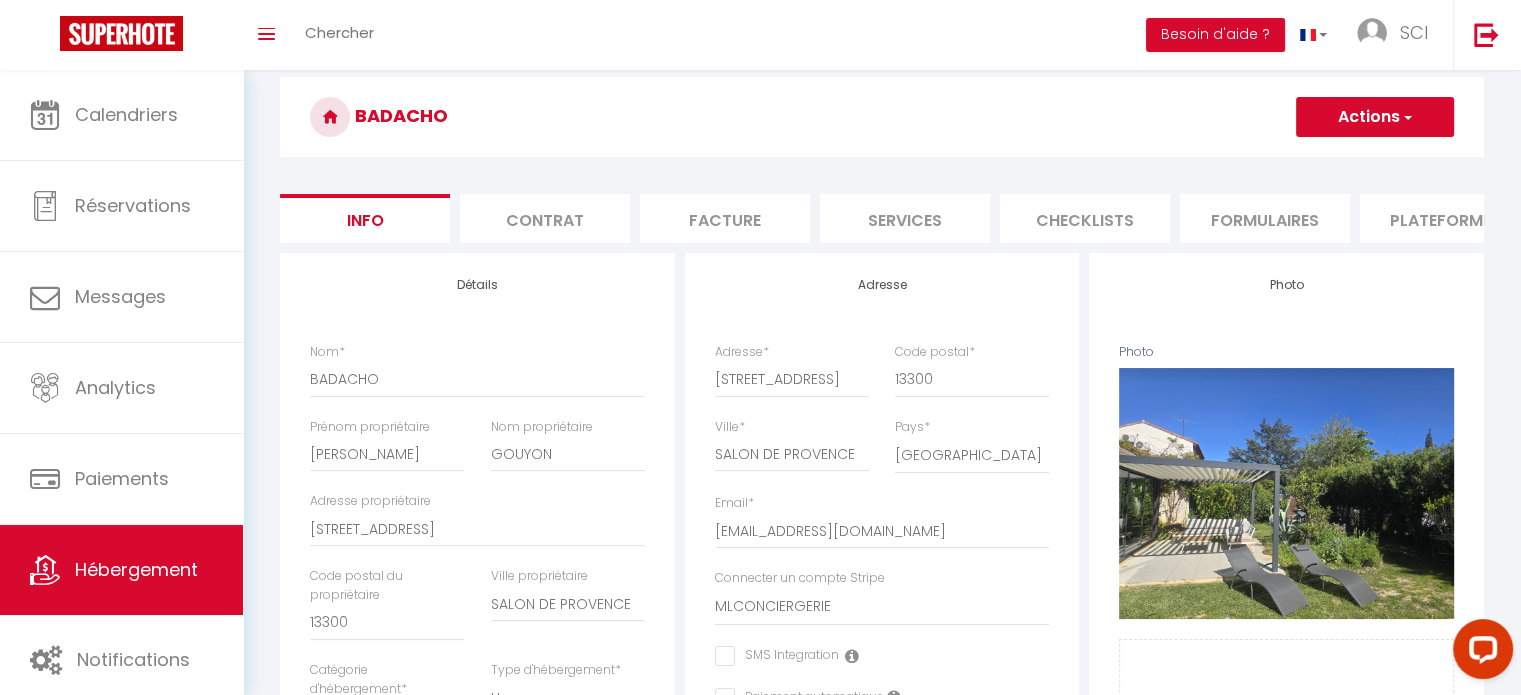 checkbox on "false" 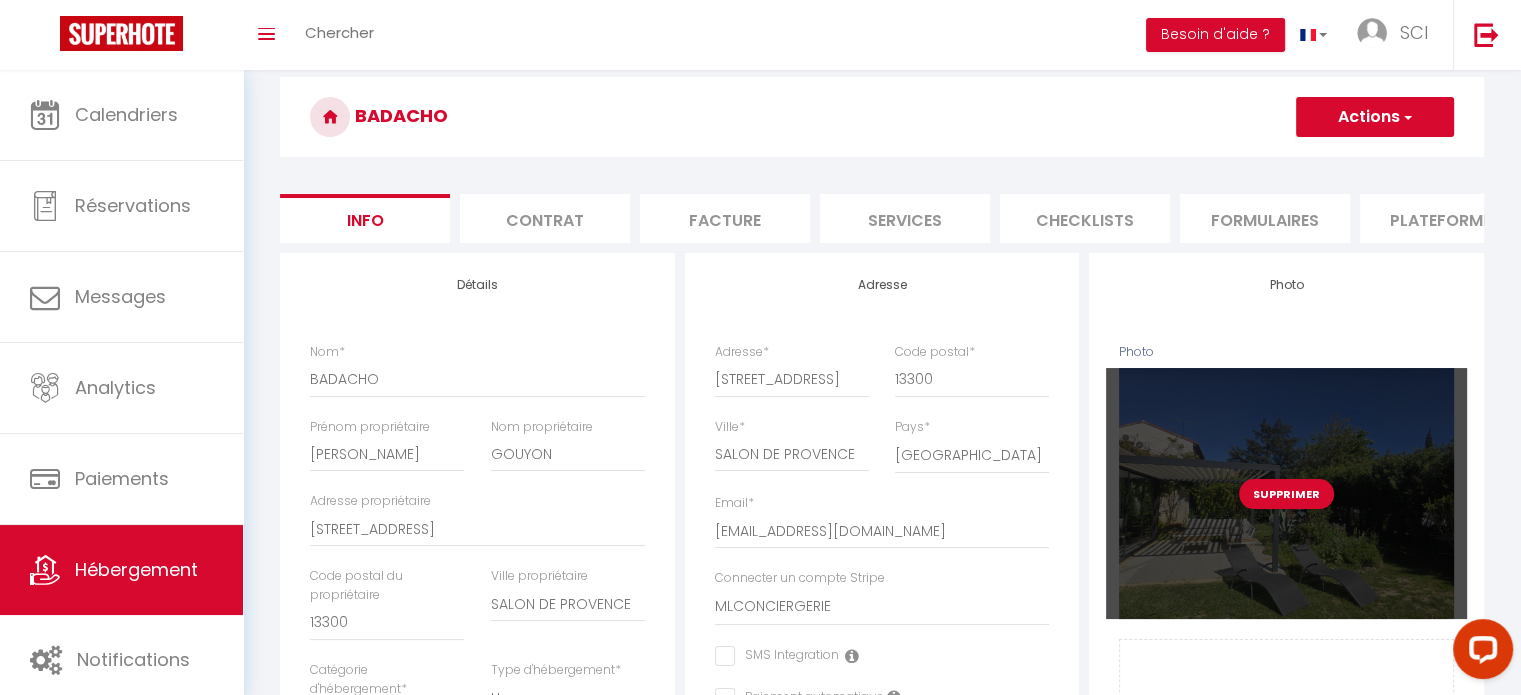 checkbox on "false" 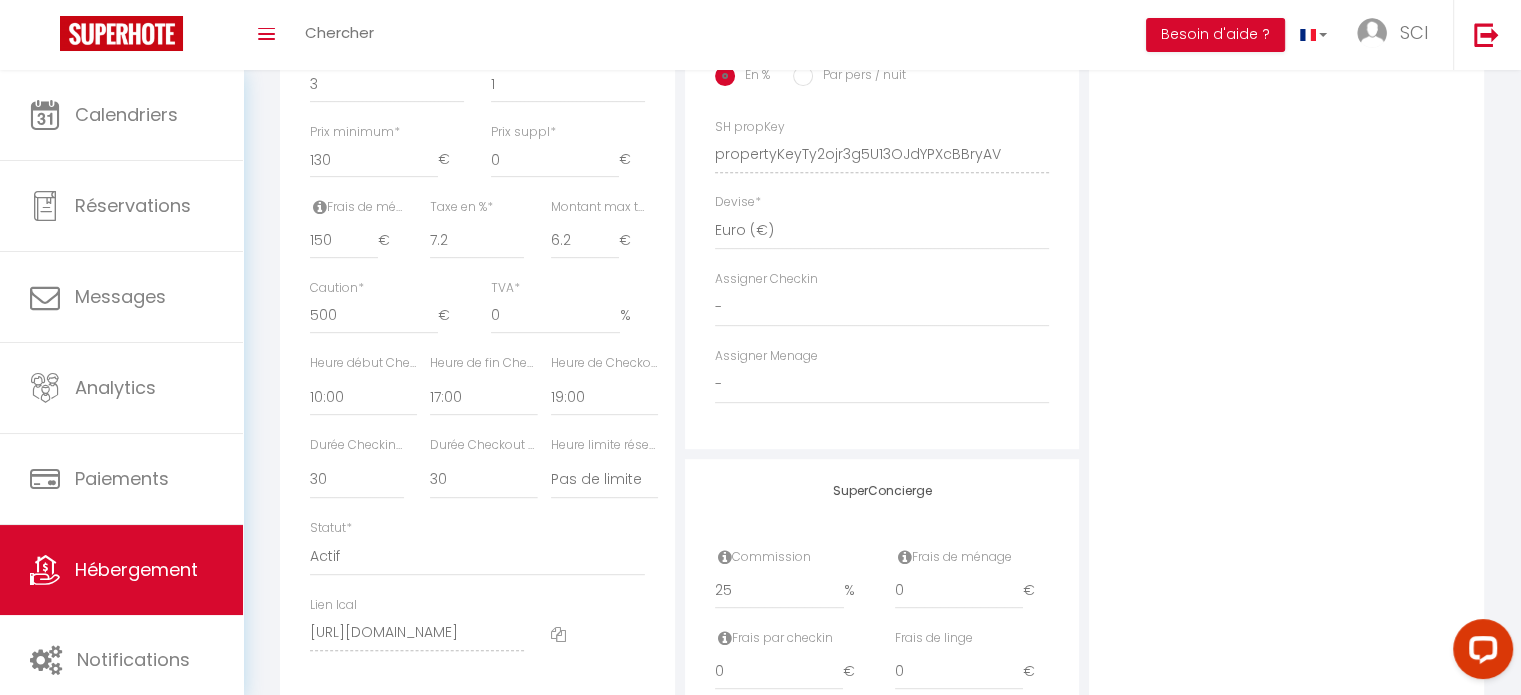 scroll, scrollTop: 870, scrollLeft: 0, axis: vertical 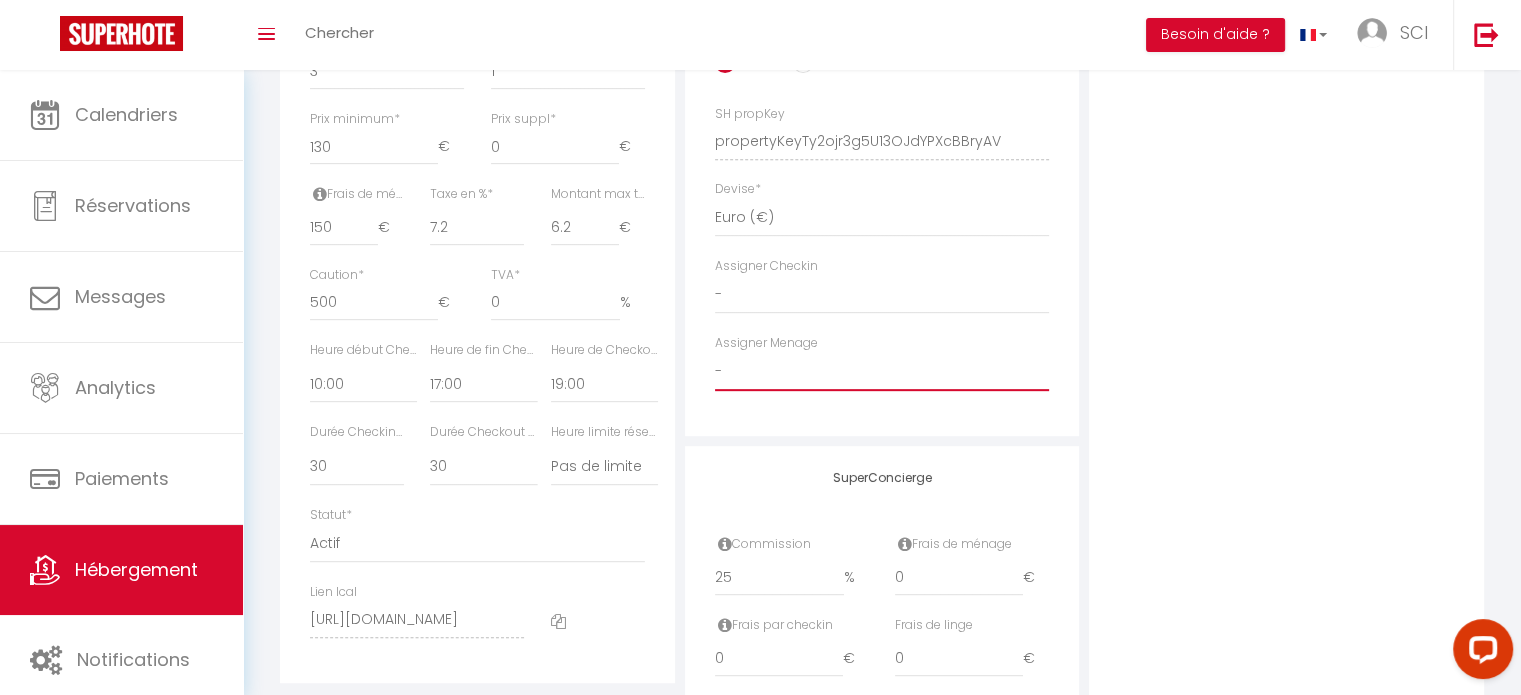 click on "-
[PERSON_NAME]
[PERSON_NAME]
LAUVERO [PERSON_NAME]
[PERSON_NAME]
[PERSON_NAME]
[PERSON_NAME]
[PERSON_NAME] [PERSON_NAME] [PERSON_NAME] [PERSON_NAME] [PERSON_NAME]" at bounding box center [882, 372] 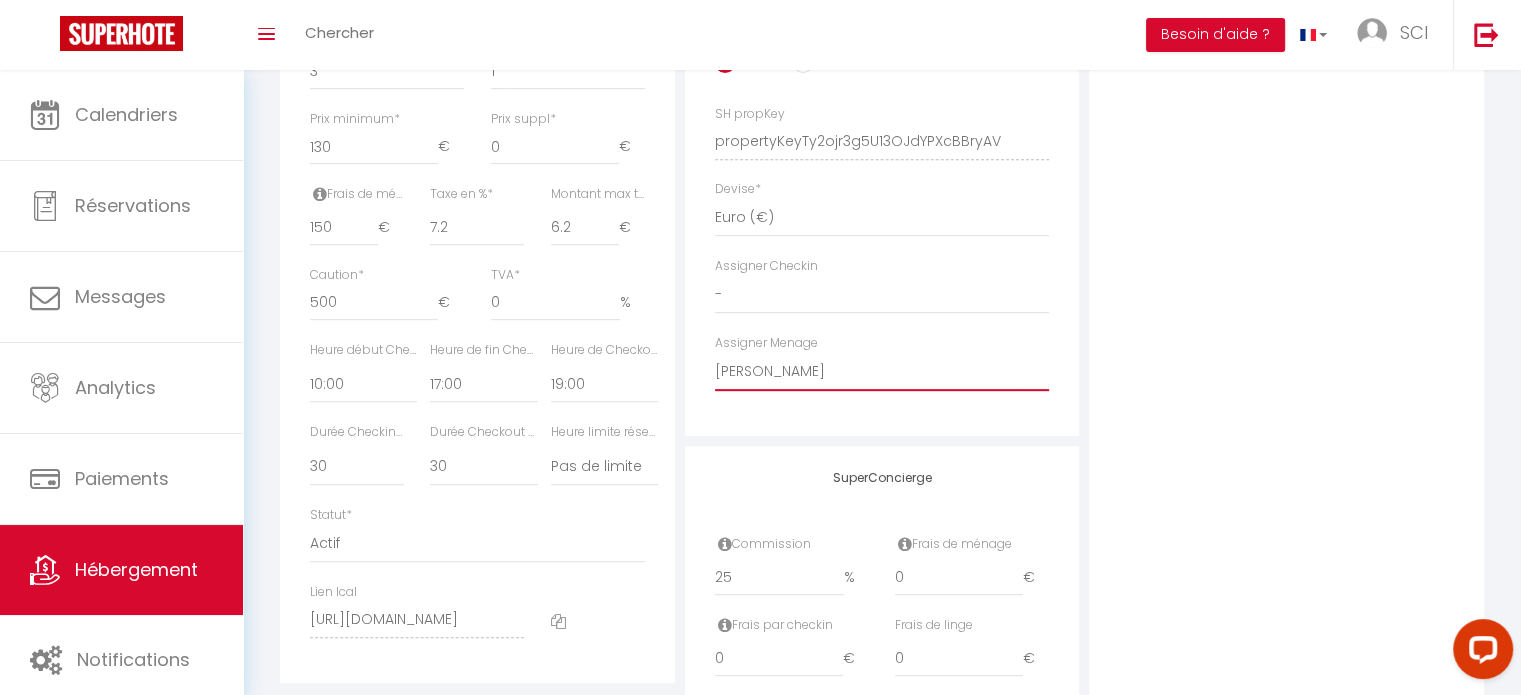 click on "-
[PERSON_NAME]
[PERSON_NAME]
LAUVERO [PERSON_NAME]
[PERSON_NAME]
[PERSON_NAME]
[PERSON_NAME]
[PERSON_NAME] [PERSON_NAME] [PERSON_NAME] [PERSON_NAME] [PERSON_NAME]" at bounding box center [882, 372] 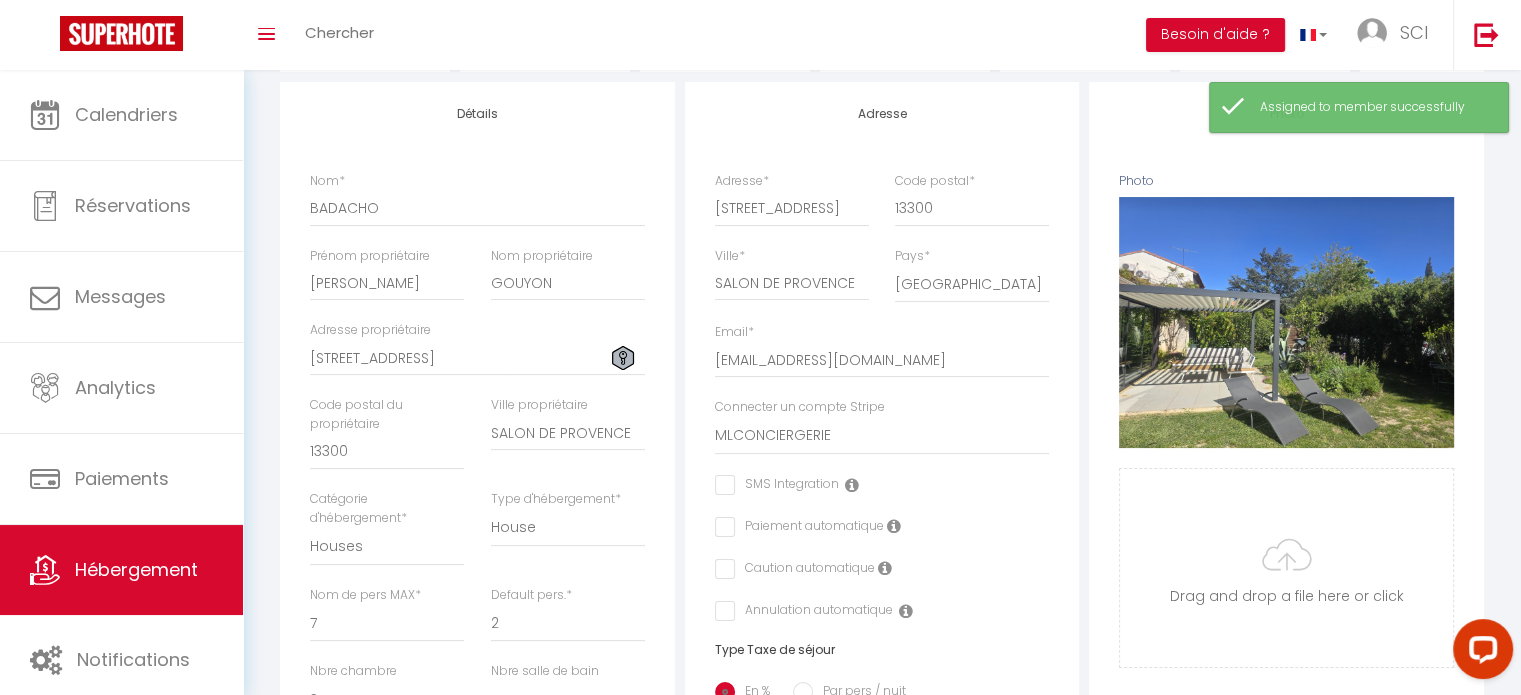 scroll, scrollTop: 0, scrollLeft: 0, axis: both 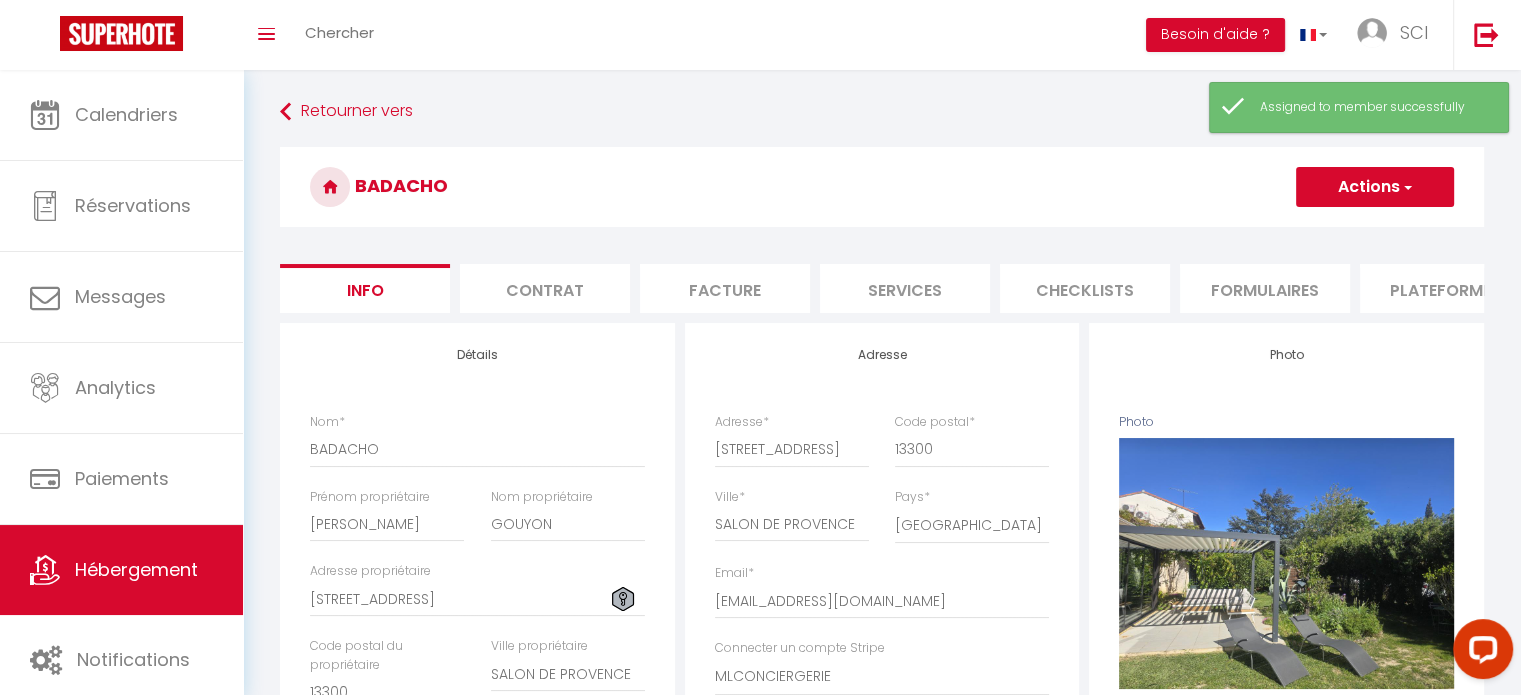 click on "Actions" at bounding box center (1375, 187) 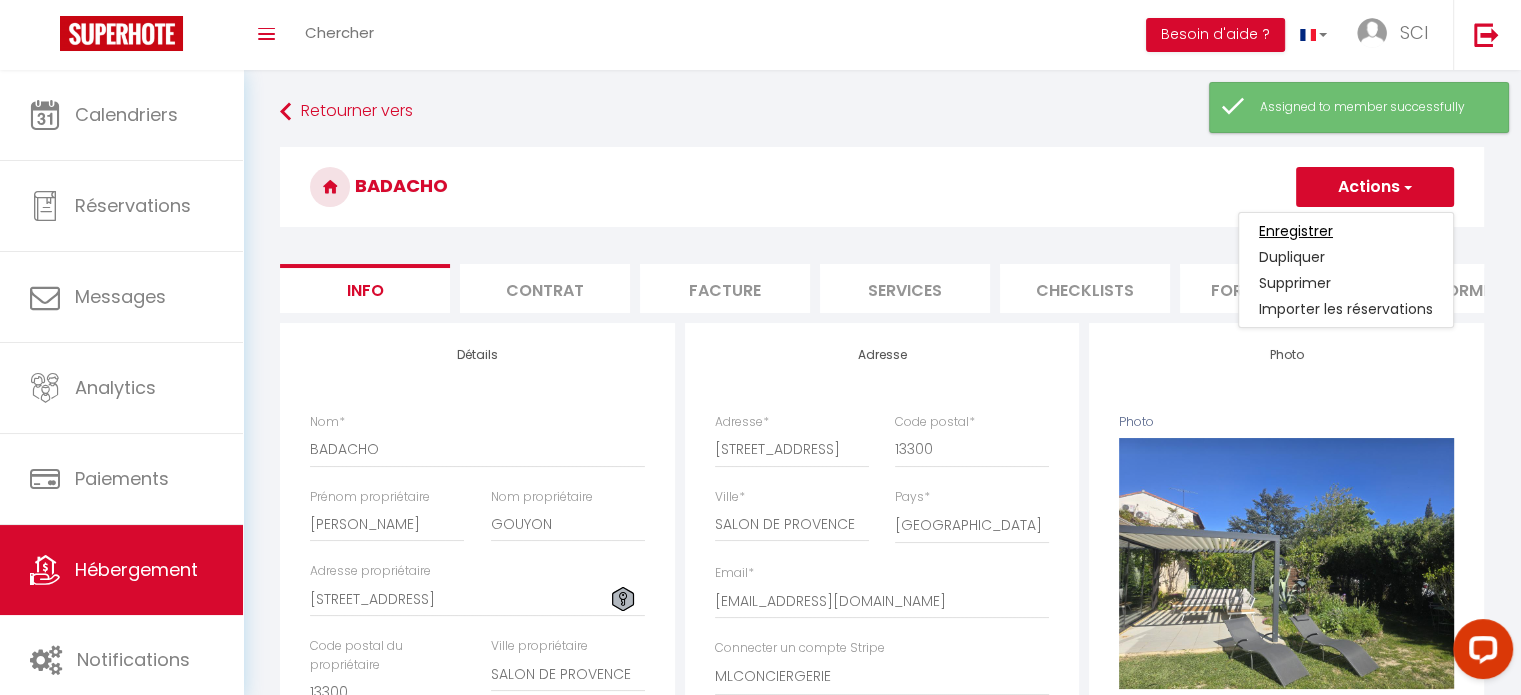 click on "Enregistrer" at bounding box center [1296, 231] 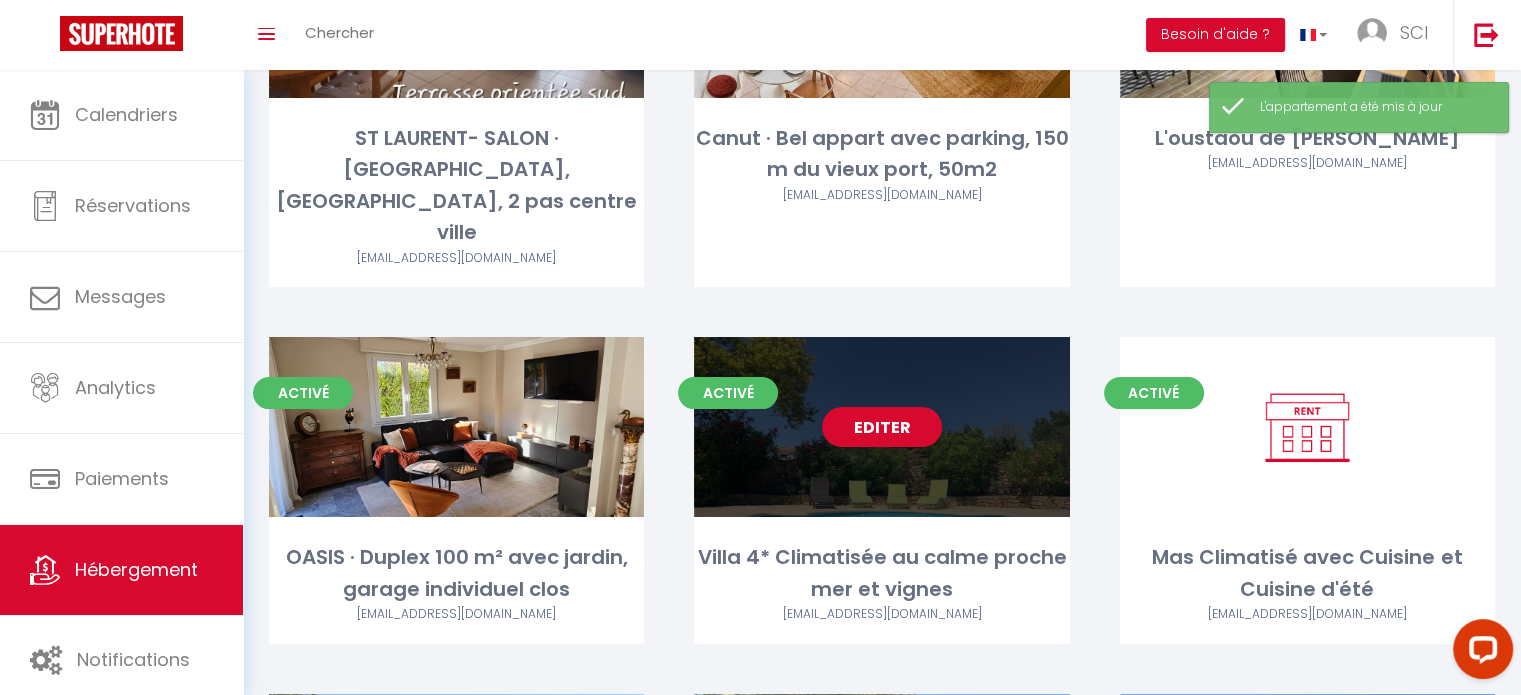scroll, scrollTop: 600, scrollLeft: 0, axis: vertical 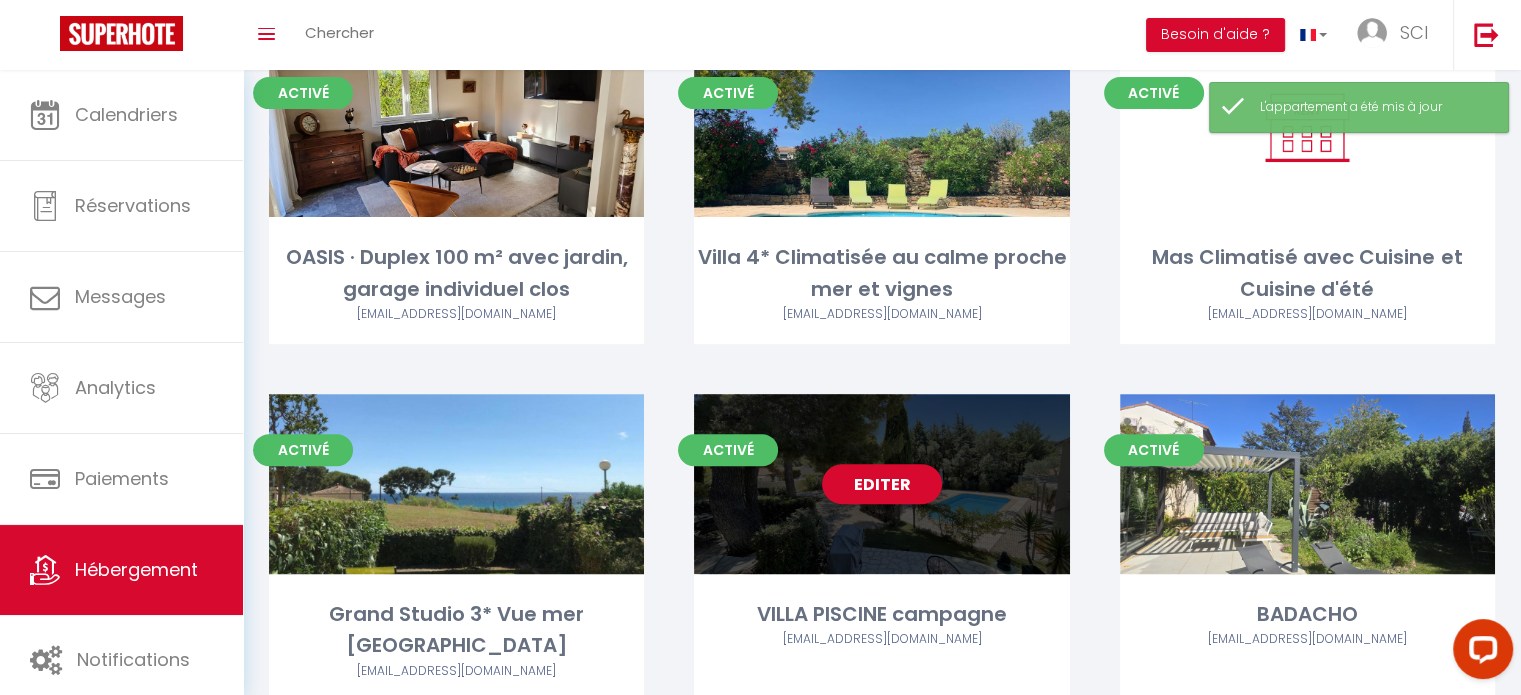 click on "Editer" at bounding box center [881, 484] 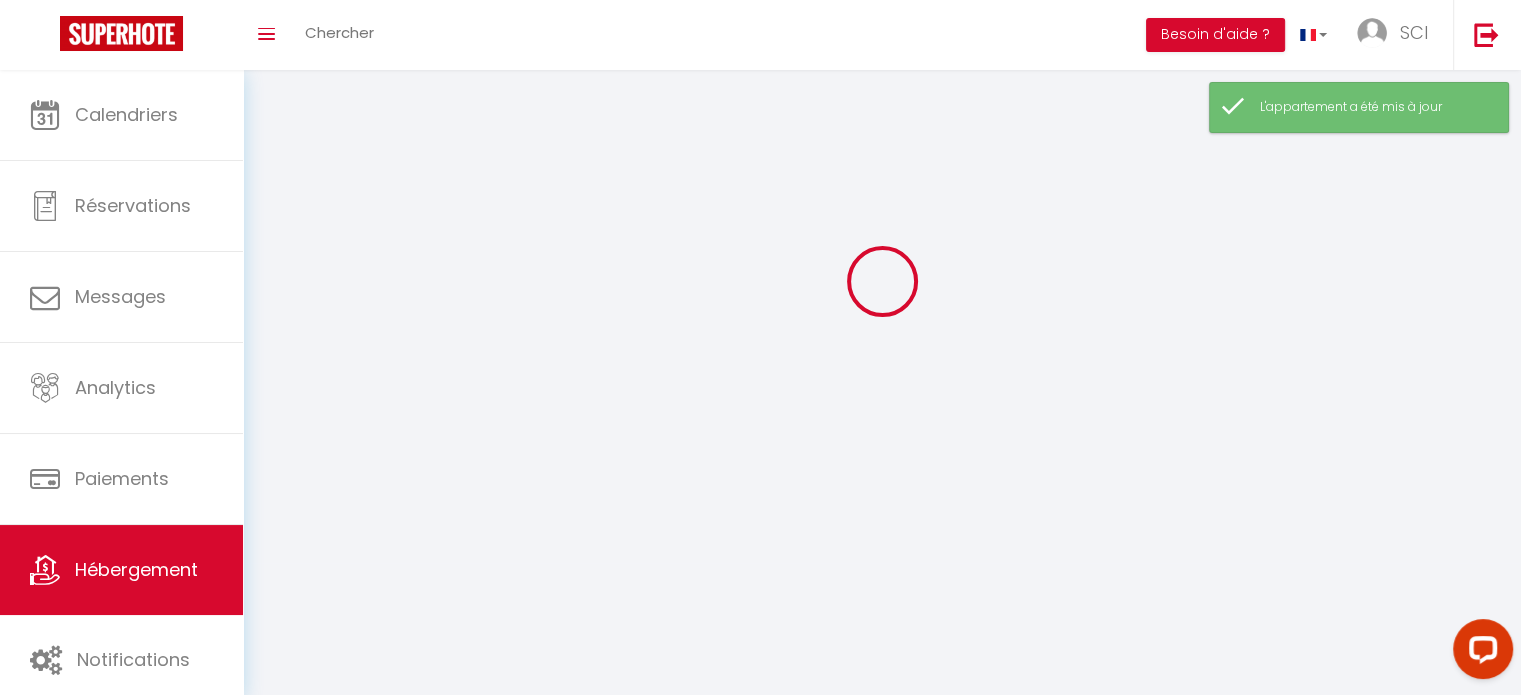 click at bounding box center (882, 281) 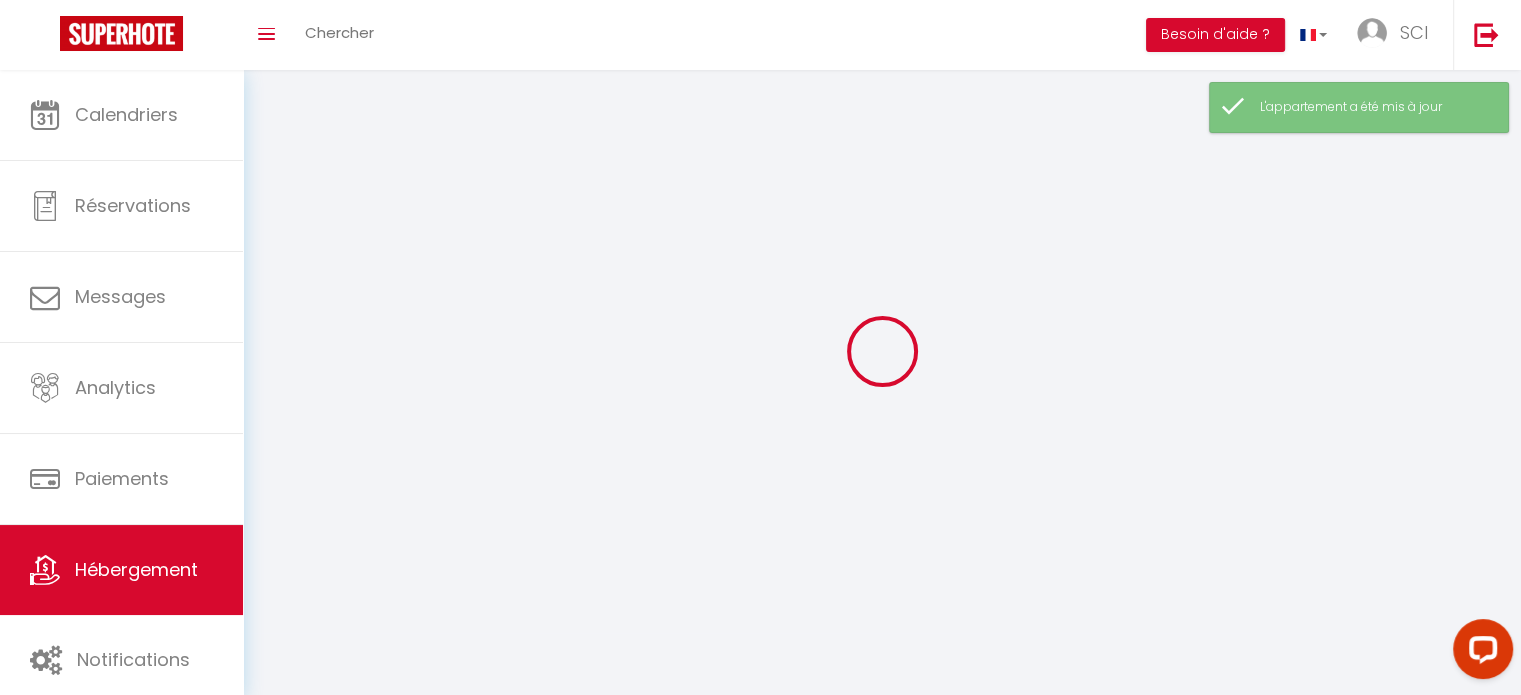 select on "28" 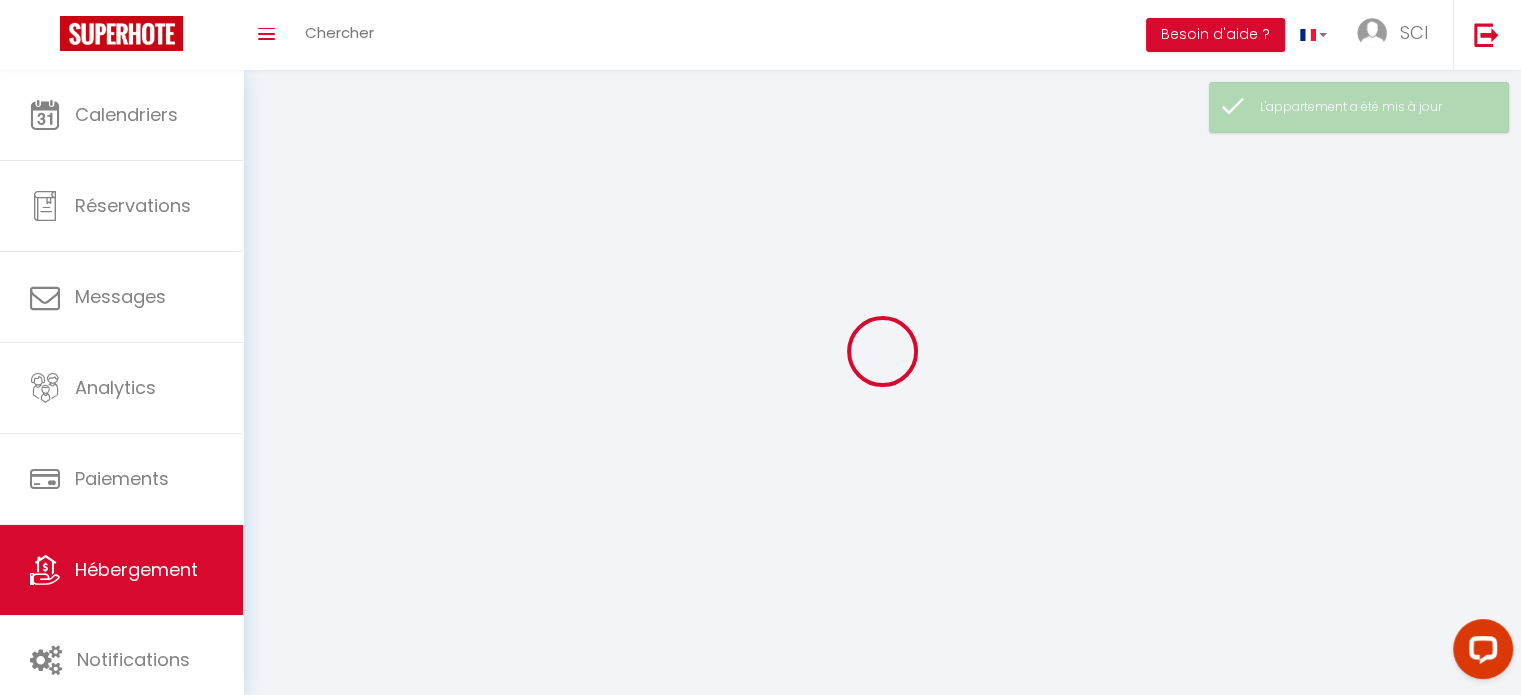 select 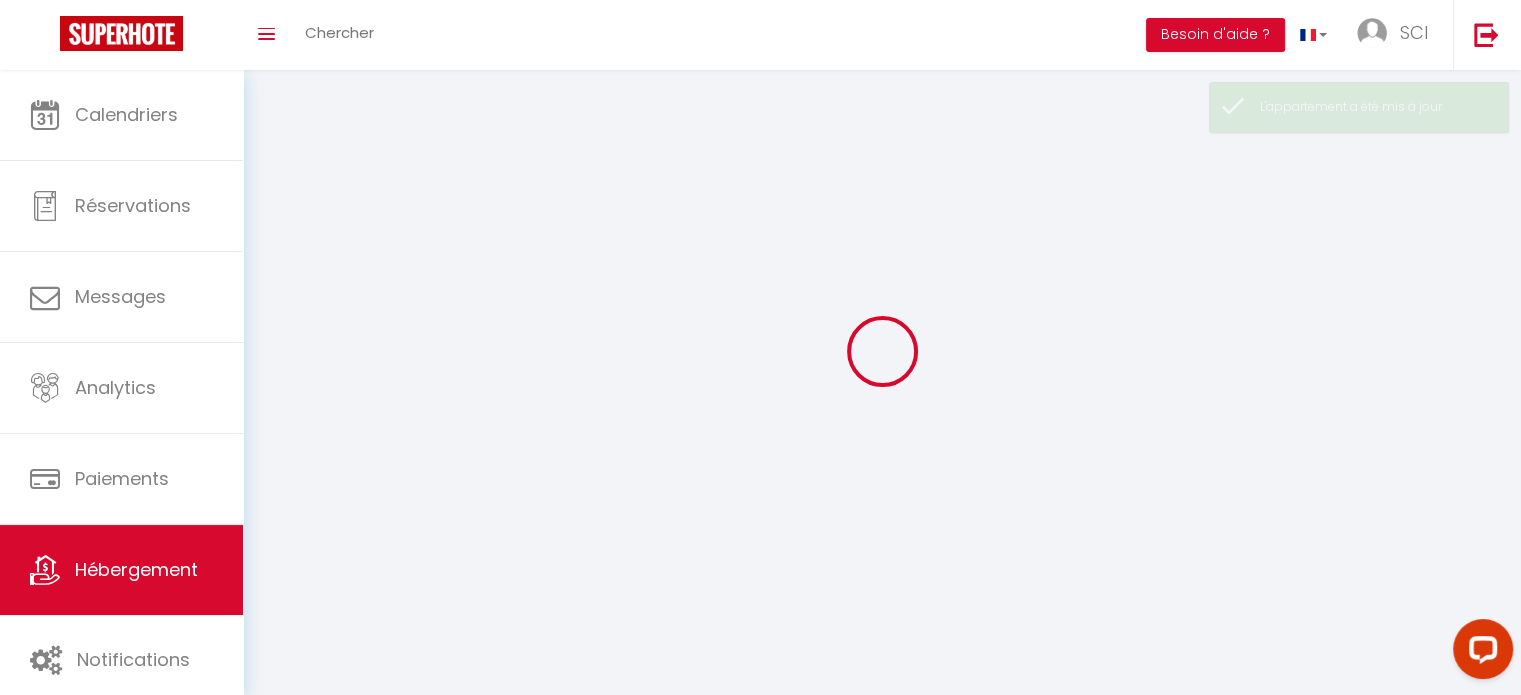 select 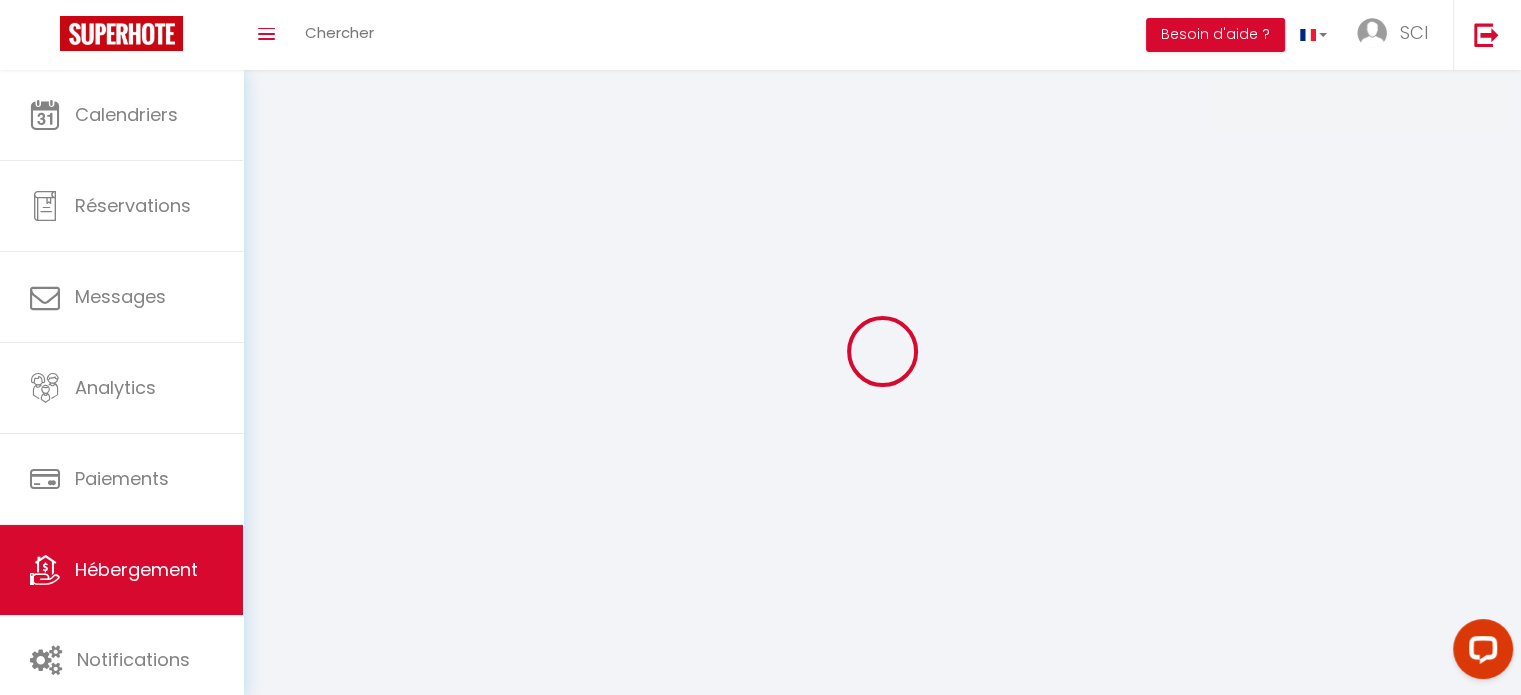 select 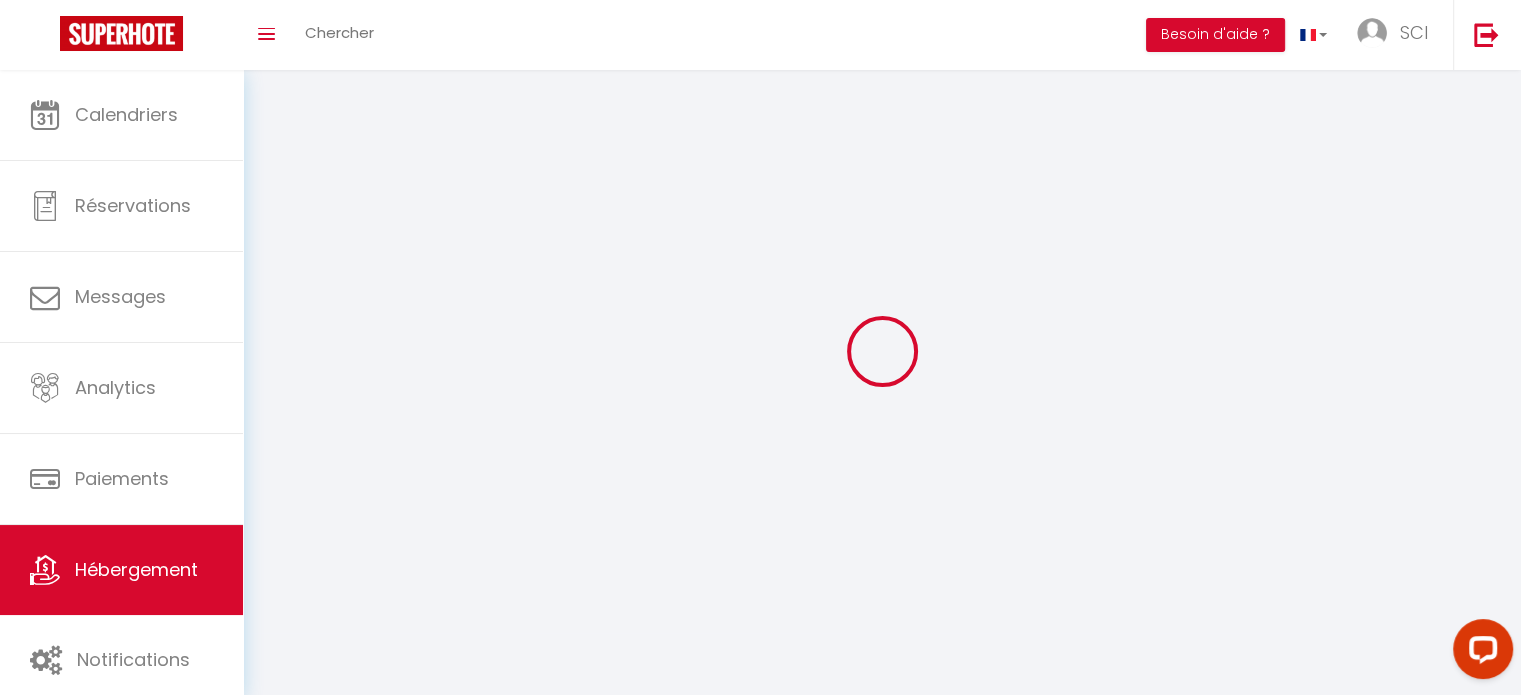 select 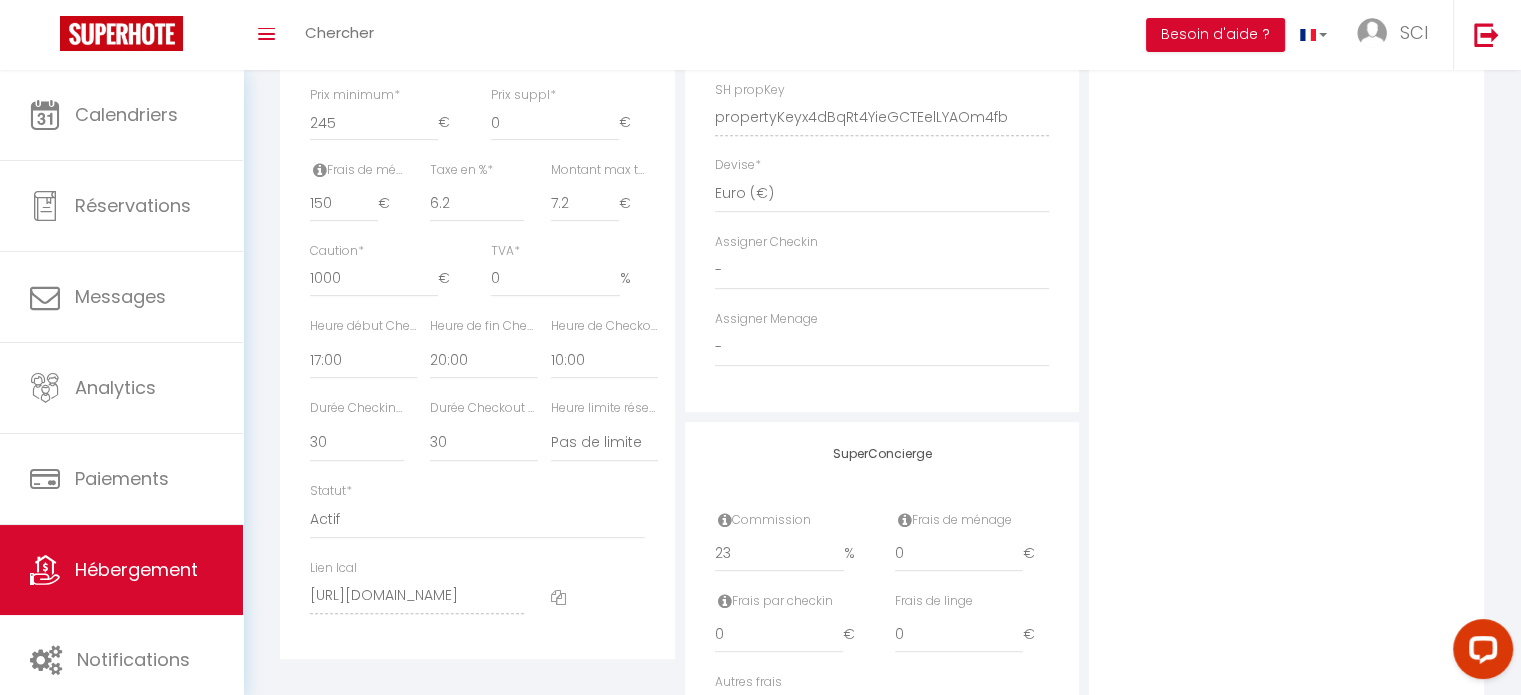 scroll, scrollTop: 900, scrollLeft: 0, axis: vertical 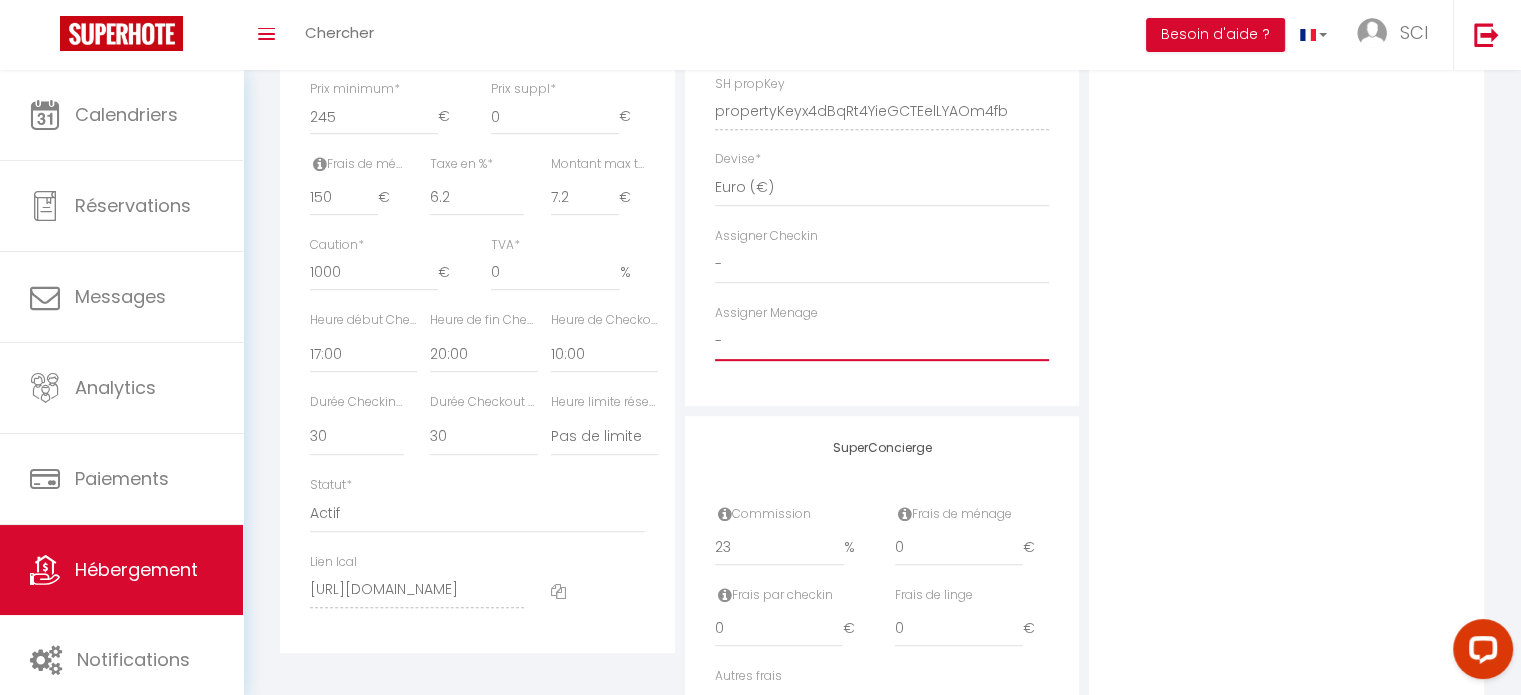 click on "-
[PERSON_NAME]
[PERSON_NAME]
LAUVERO [PERSON_NAME]
[PERSON_NAME]
[PERSON_NAME]
[PERSON_NAME]
[PERSON_NAME] [PERSON_NAME] [PERSON_NAME] [PERSON_NAME] [PERSON_NAME]" at bounding box center [882, 342] 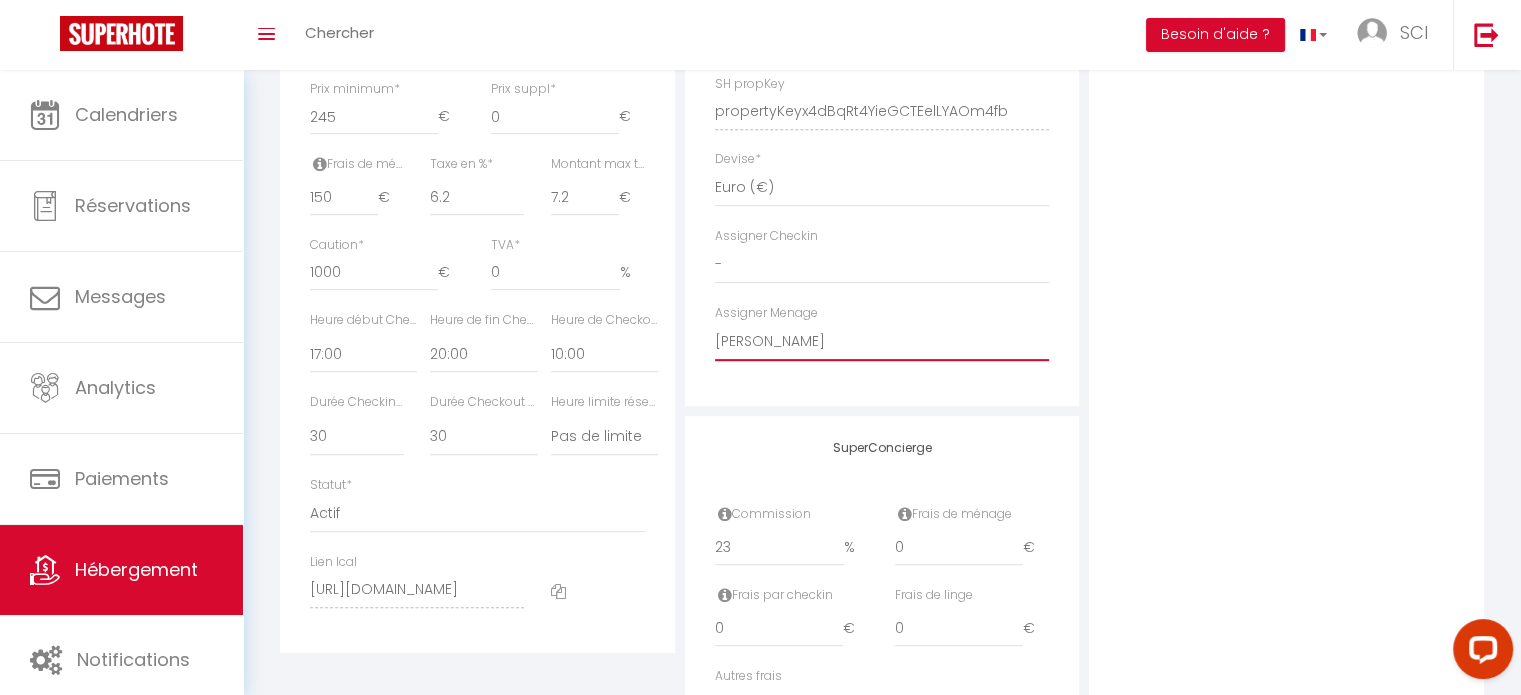 click on "-
[PERSON_NAME]
[PERSON_NAME]
LAUVERO [PERSON_NAME]
[PERSON_NAME]
[PERSON_NAME]
[PERSON_NAME]
[PERSON_NAME] [PERSON_NAME] [PERSON_NAME] [PERSON_NAME] [PERSON_NAME]" at bounding box center (882, 342) 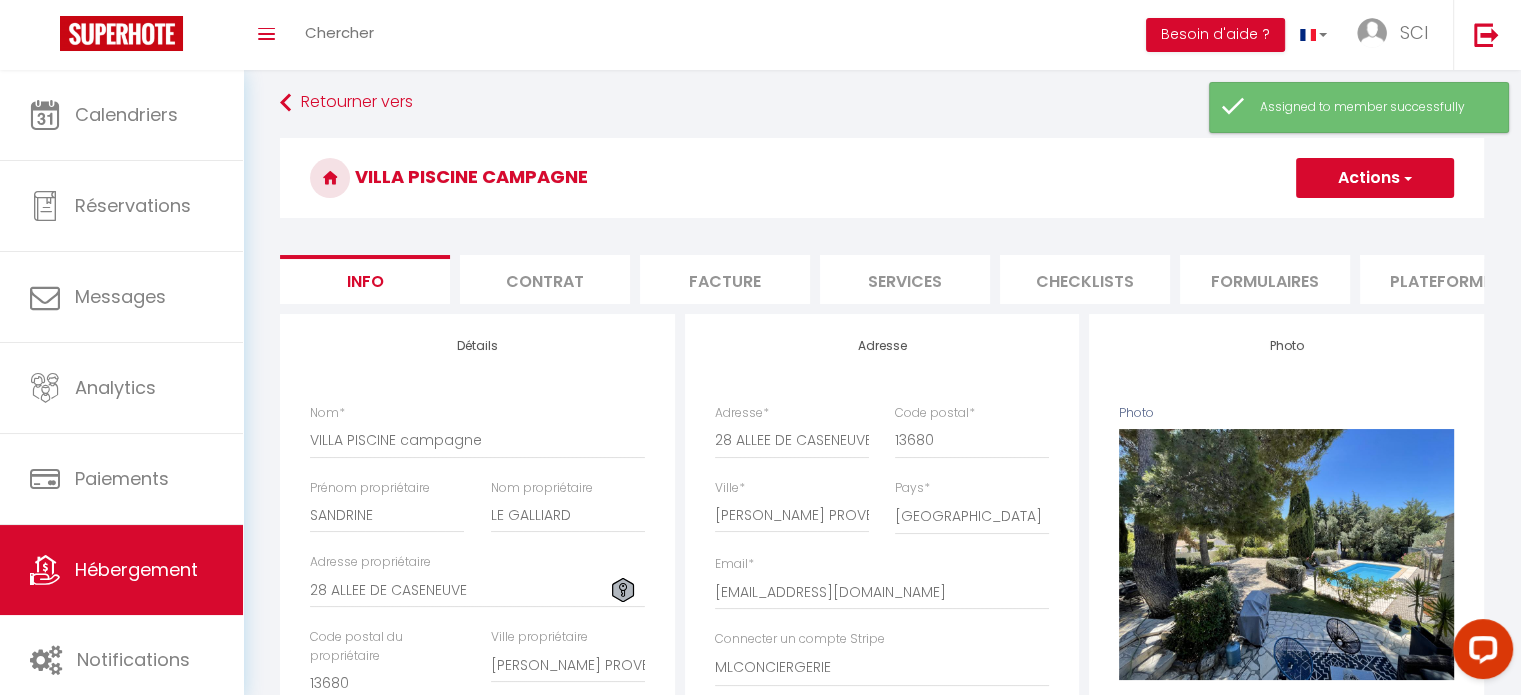 scroll, scrollTop: 0, scrollLeft: 0, axis: both 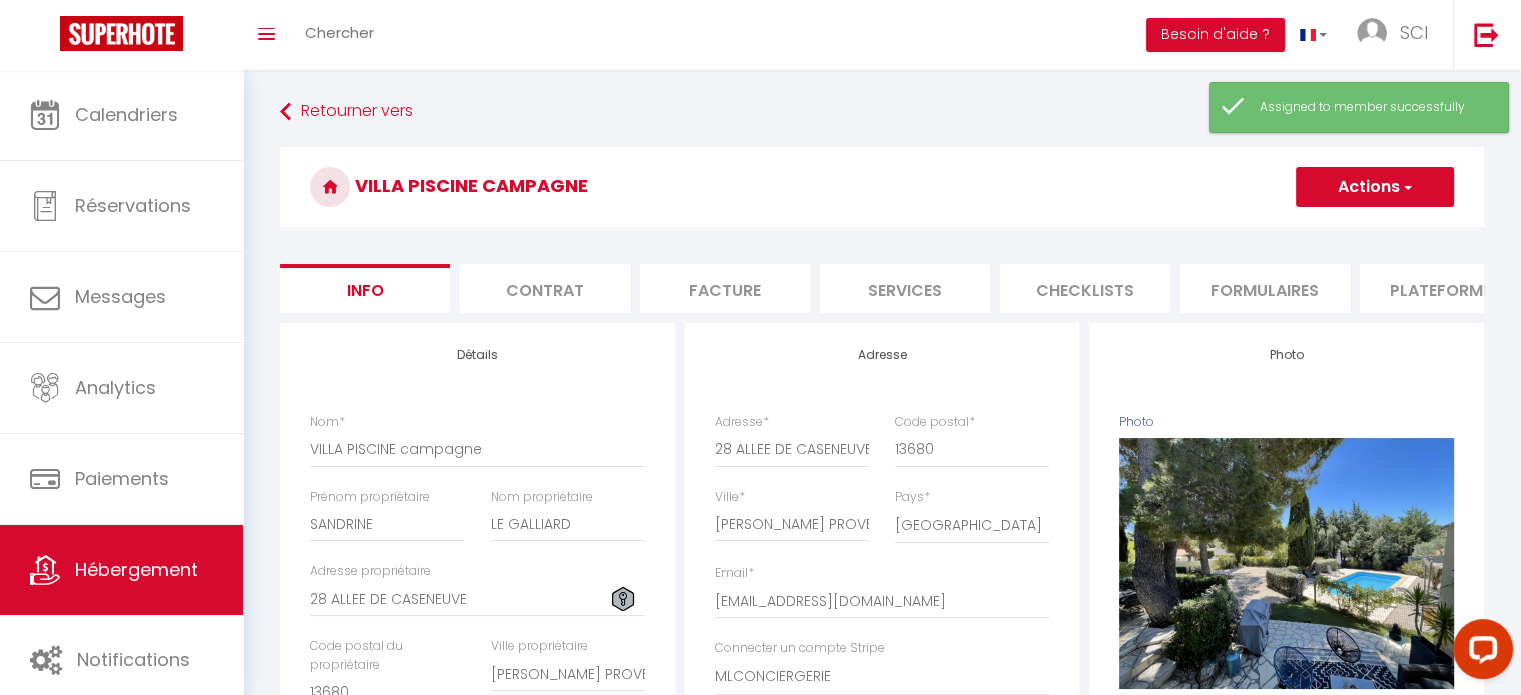 click on "Actions" at bounding box center [1375, 187] 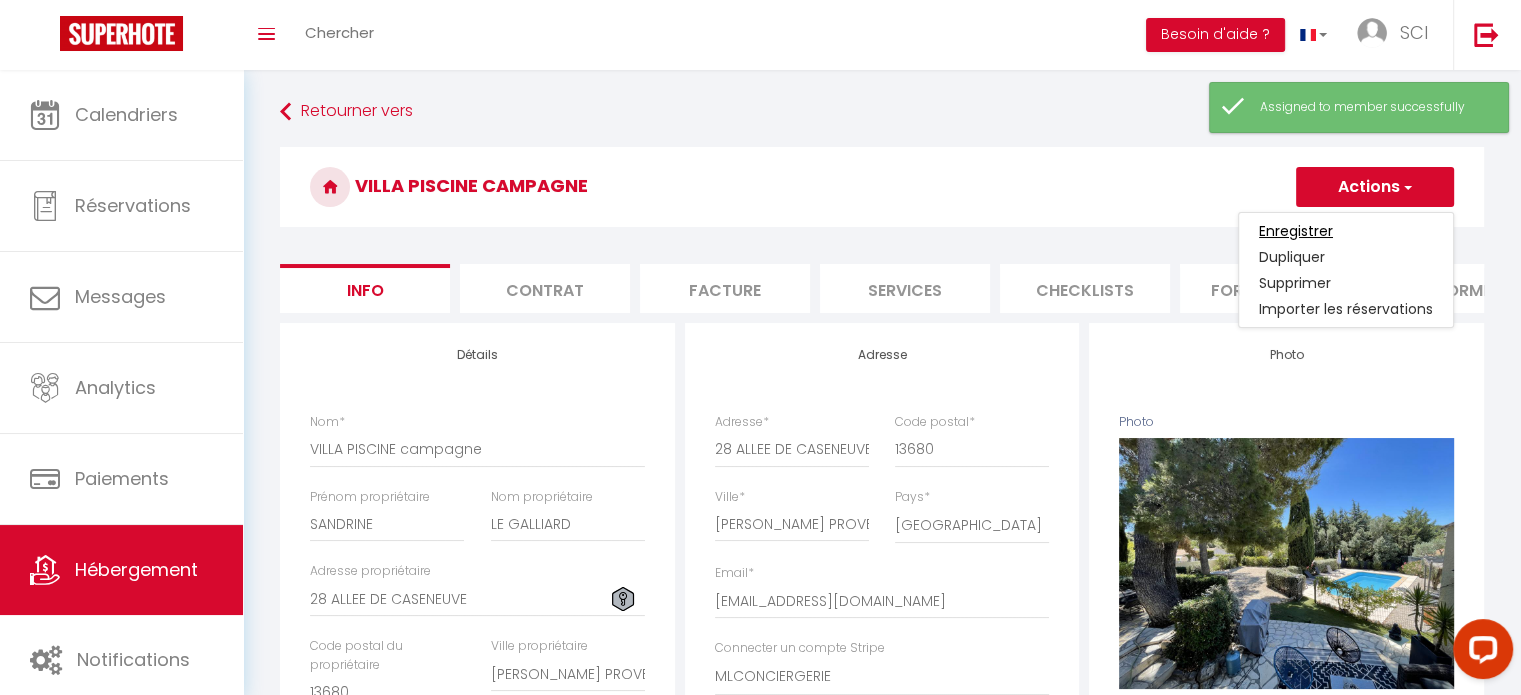 click on "Enregistrer" at bounding box center (1296, 231) 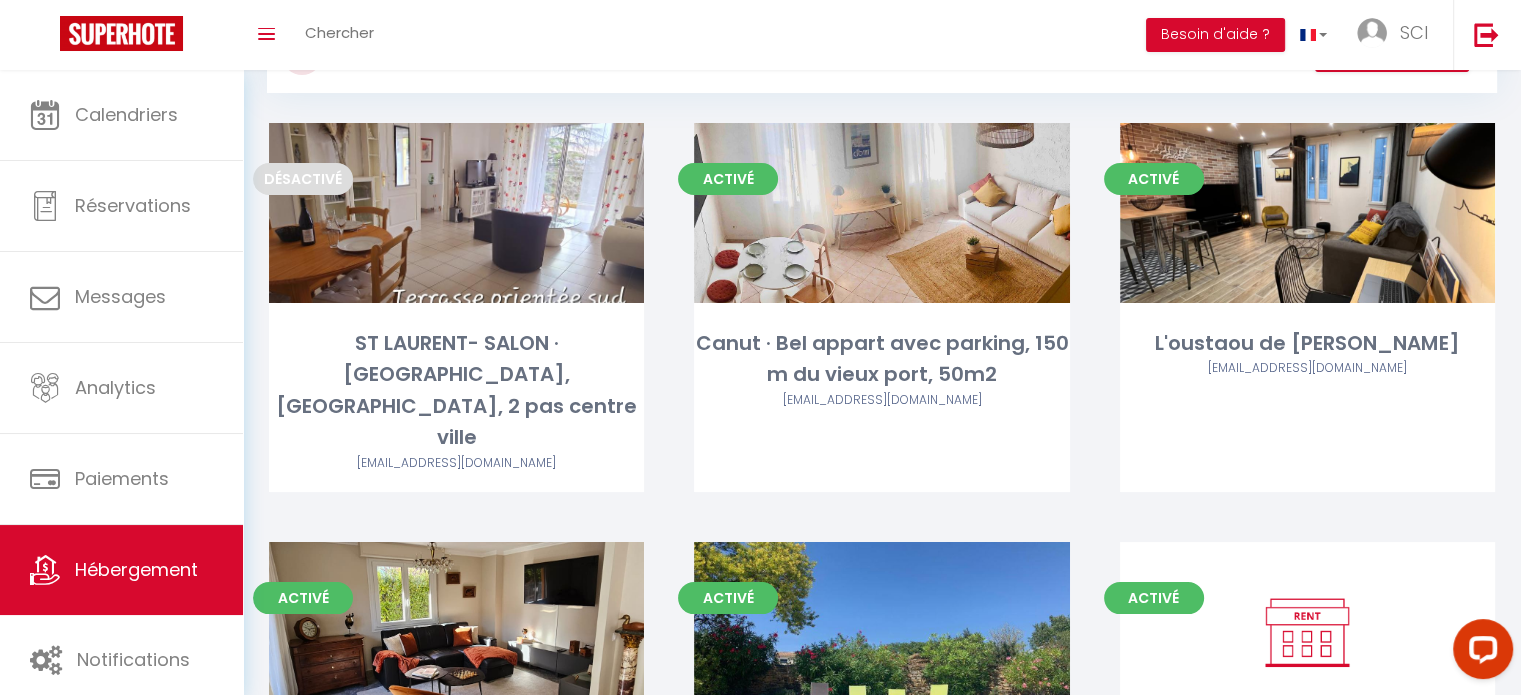 scroll, scrollTop: 200, scrollLeft: 0, axis: vertical 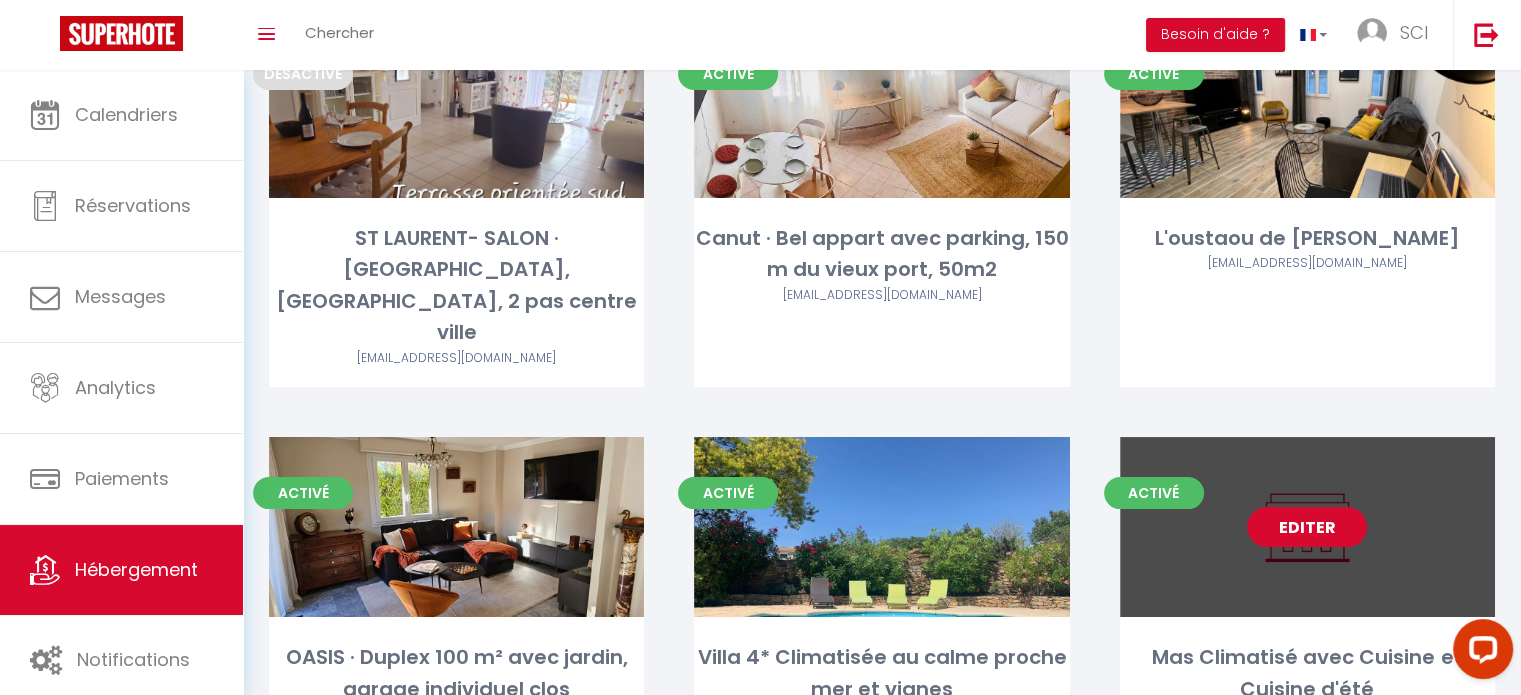 click on "Editer" at bounding box center (1307, 527) 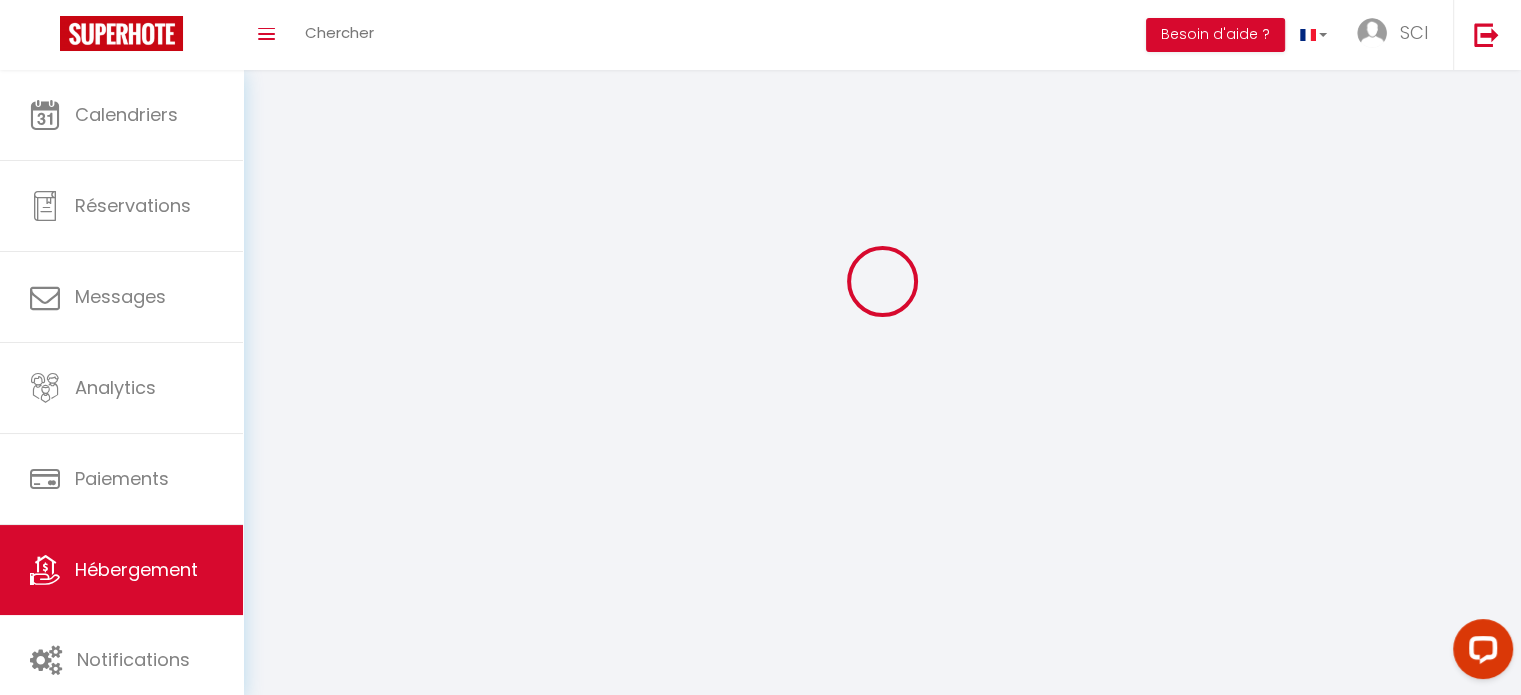 scroll, scrollTop: 0, scrollLeft: 0, axis: both 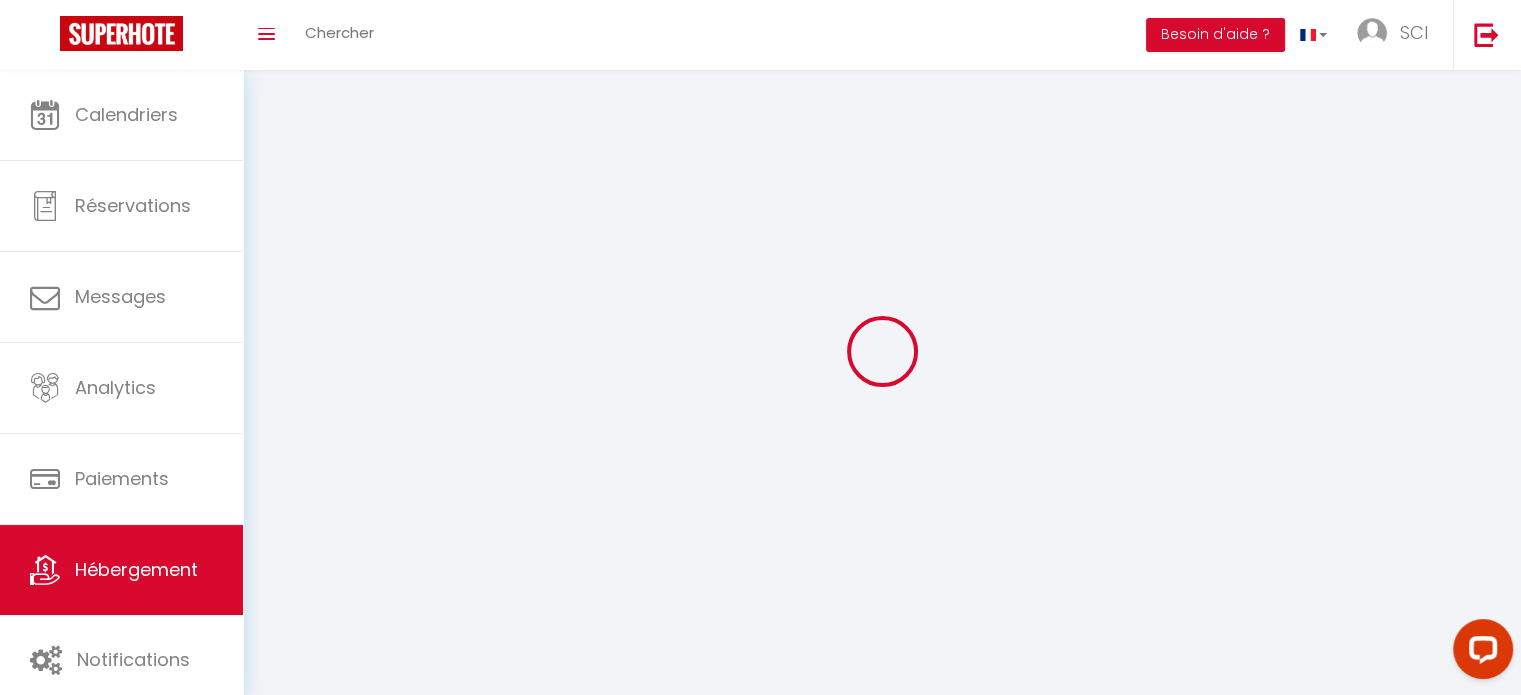 select on "1" 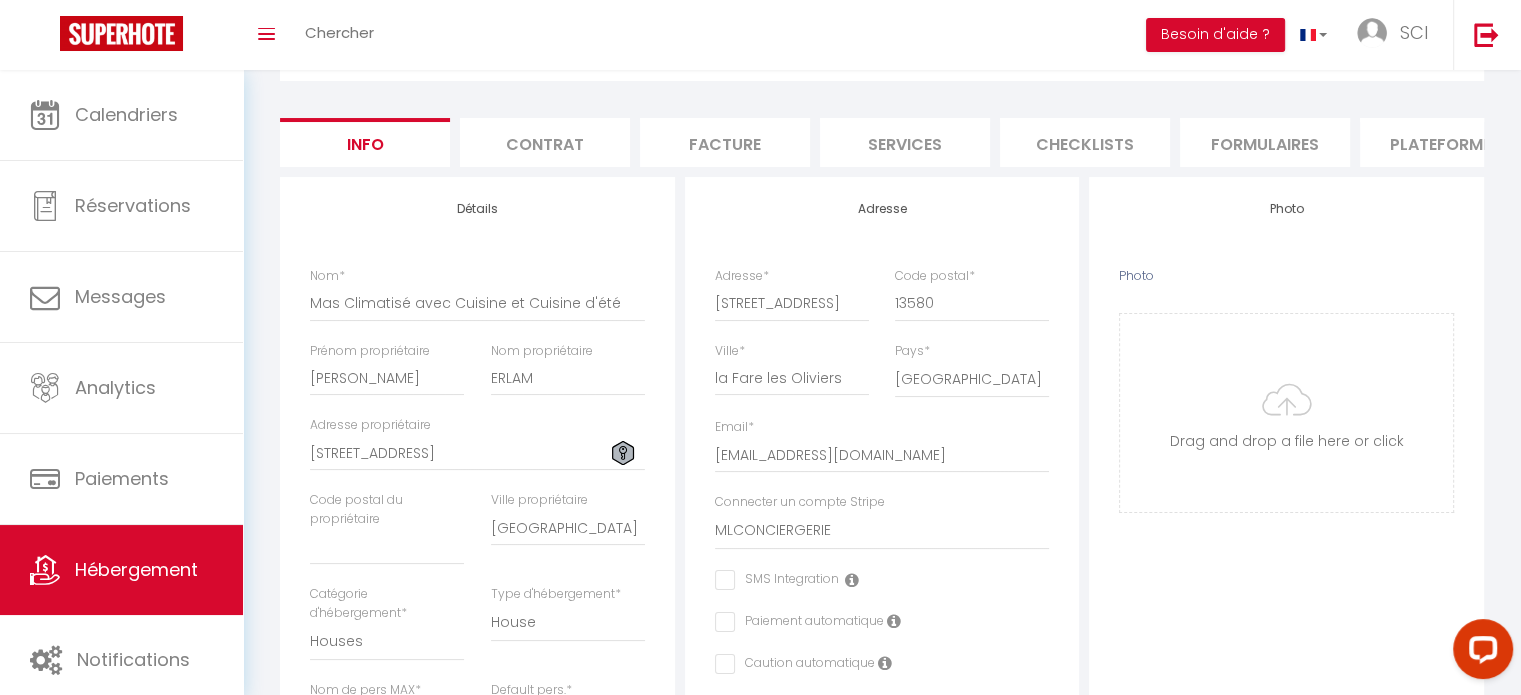 scroll, scrollTop: 0, scrollLeft: 0, axis: both 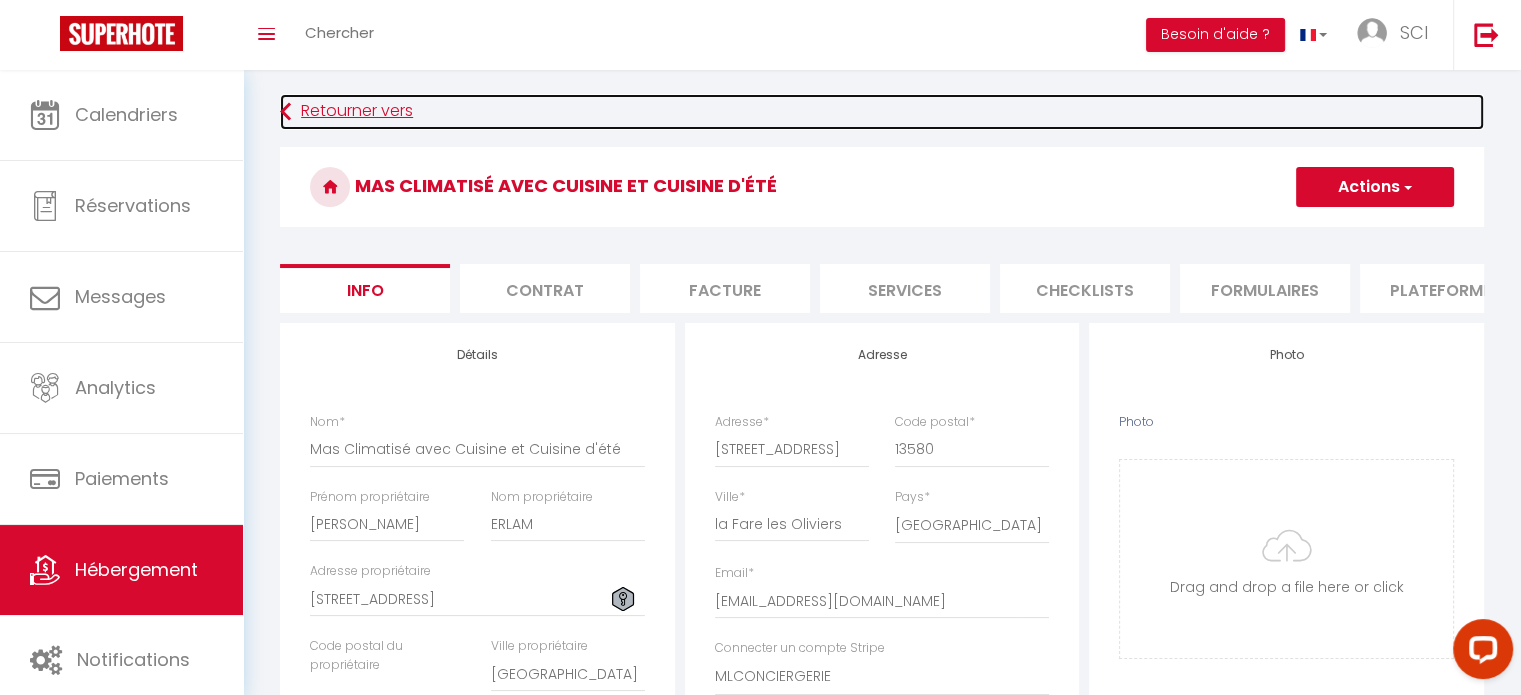 click on "Retourner vers" at bounding box center [882, 112] 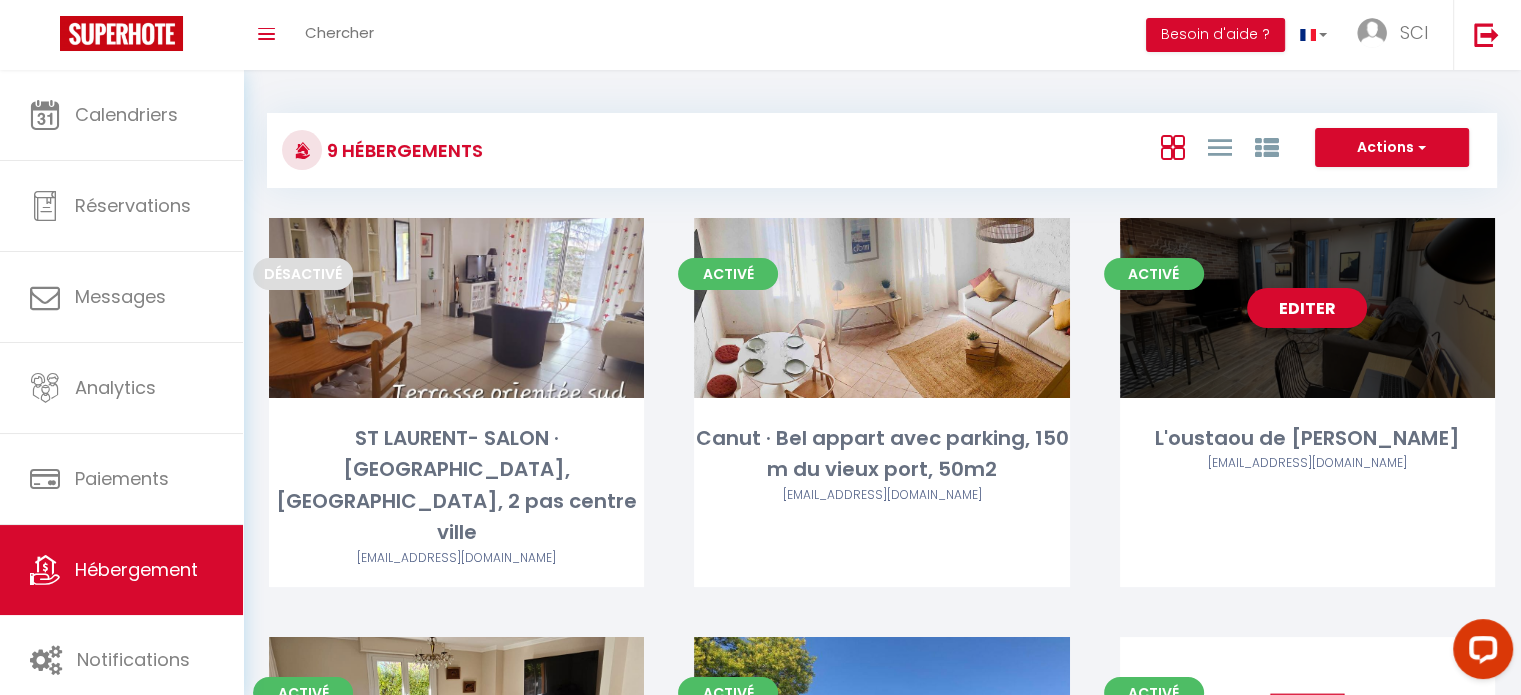click on "Editer" at bounding box center [1307, 308] 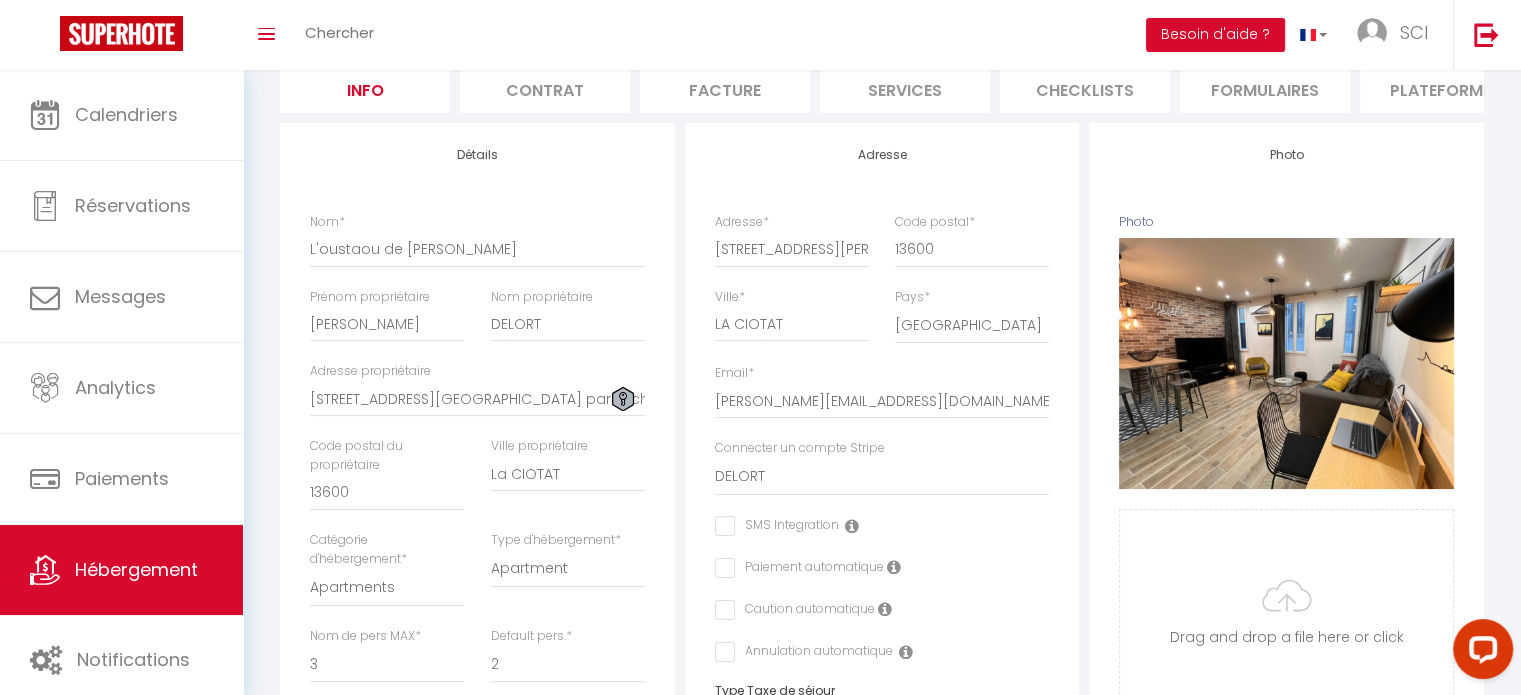 scroll, scrollTop: 0, scrollLeft: 0, axis: both 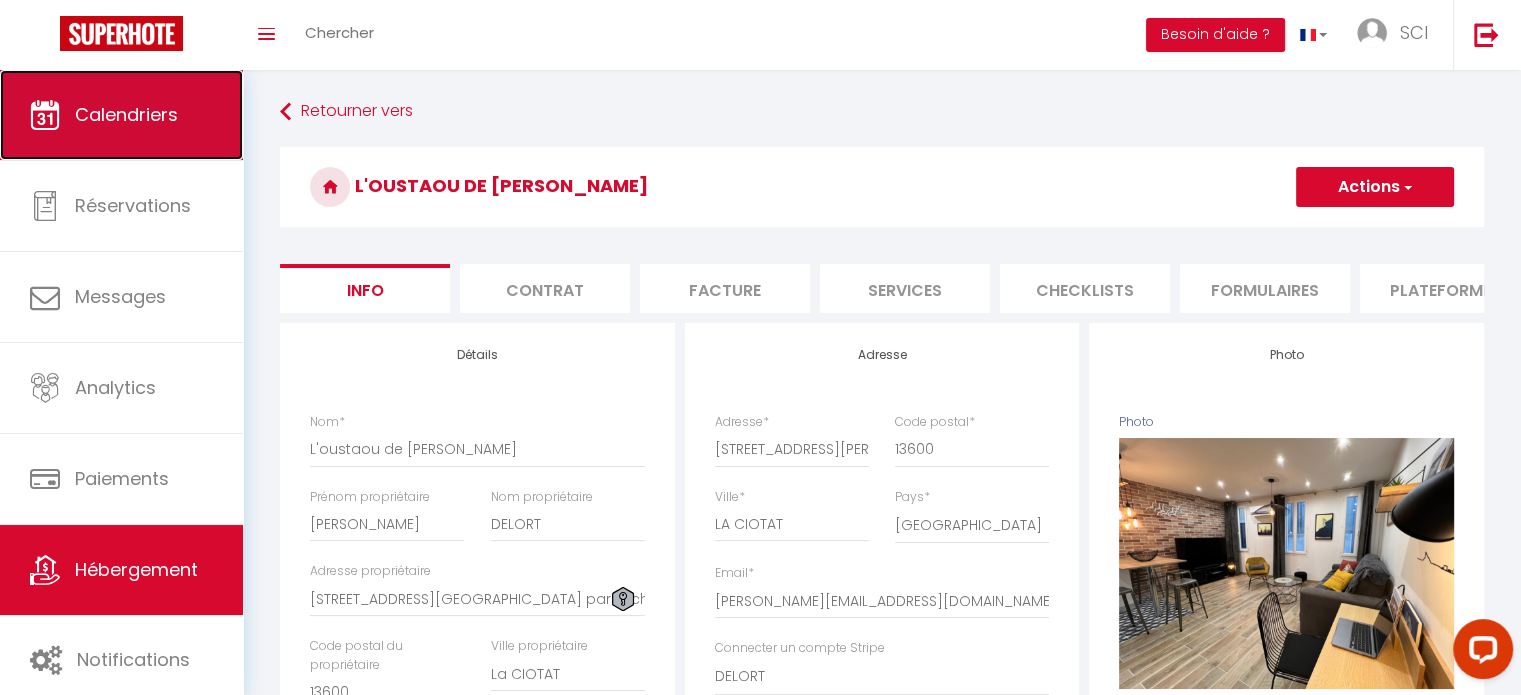 click on "Calendriers" at bounding box center (126, 114) 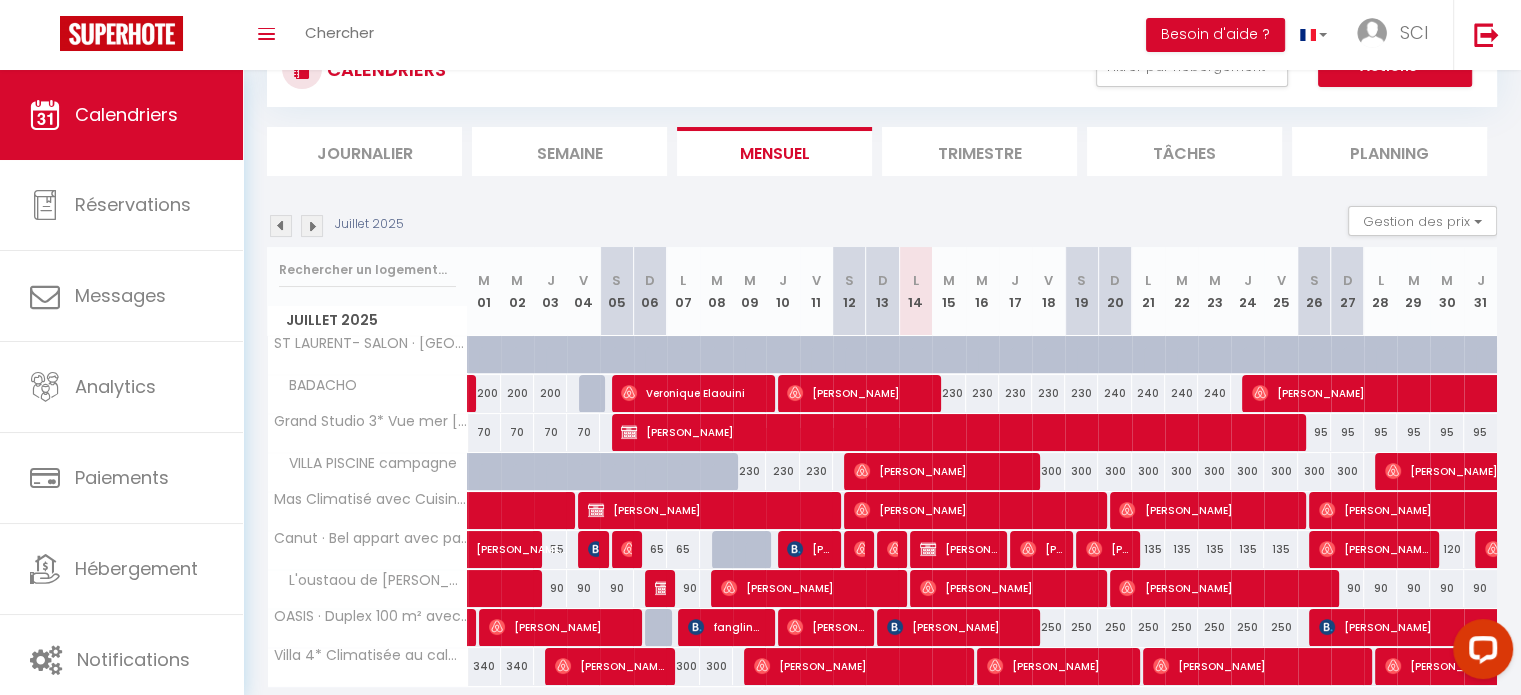 scroll, scrollTop: 0, scrollLeft: 0, axis: both 